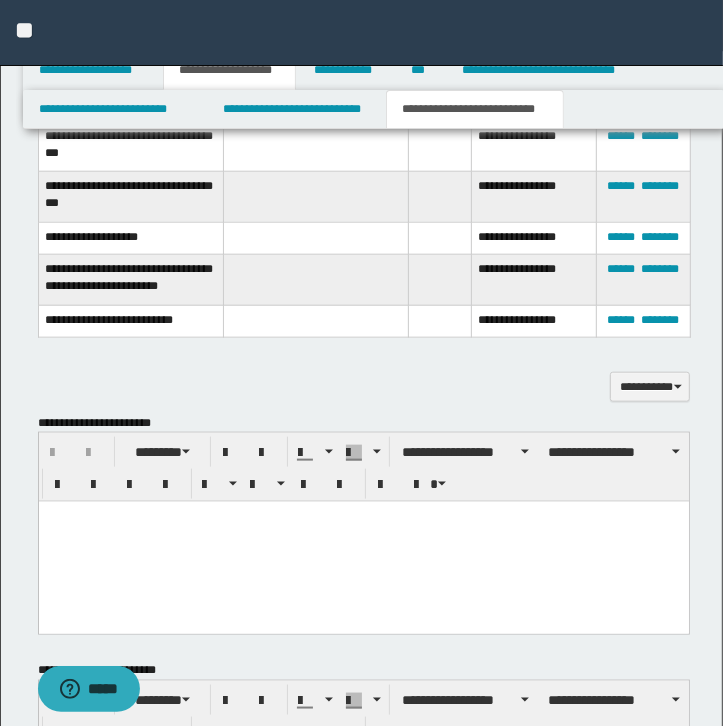 scroll, scrollTop: 0, scrollLeft: 0, axis: both 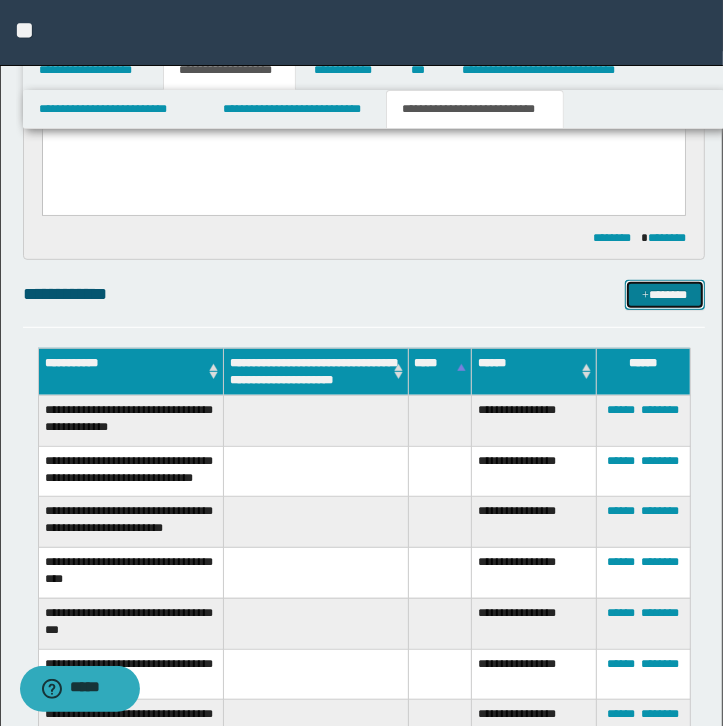 click at bounding box center (645, 296) 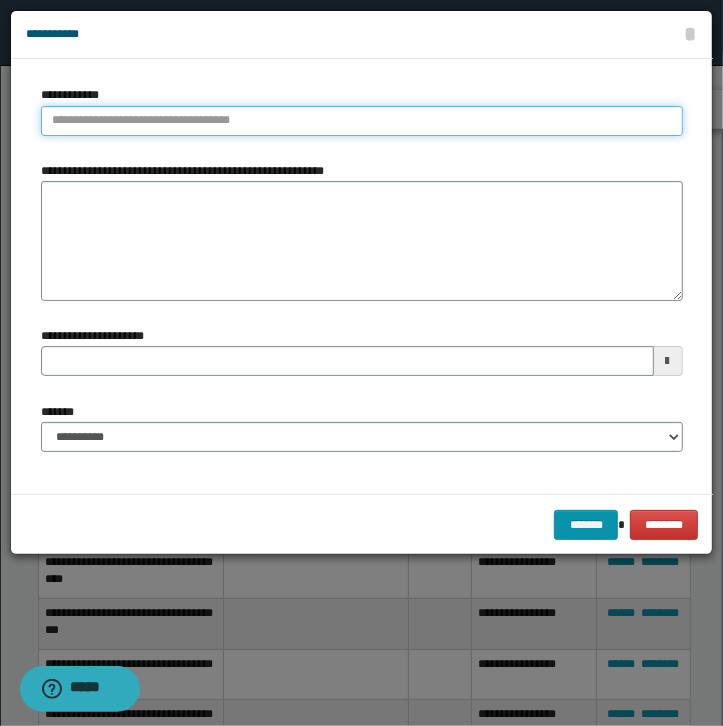 type on "**********" 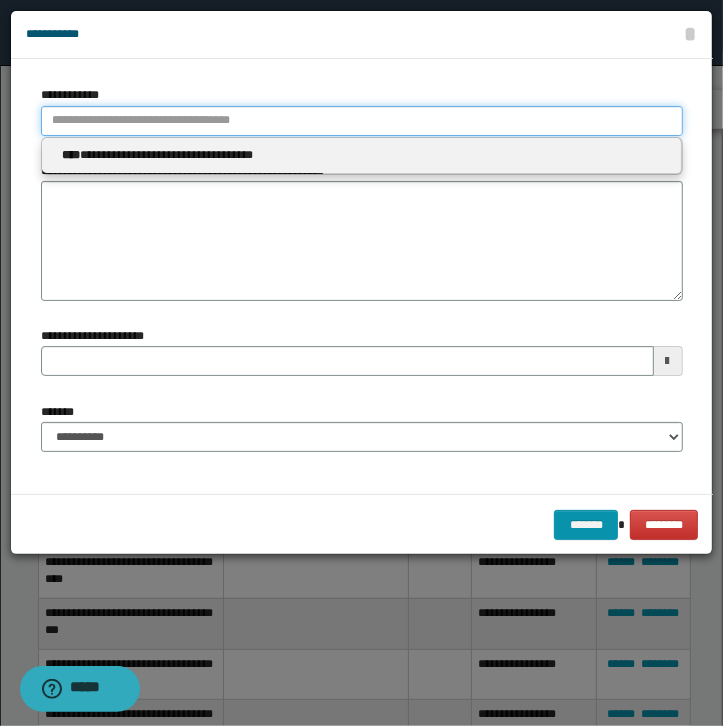 click on "**********" at bounding box center [362, 121] 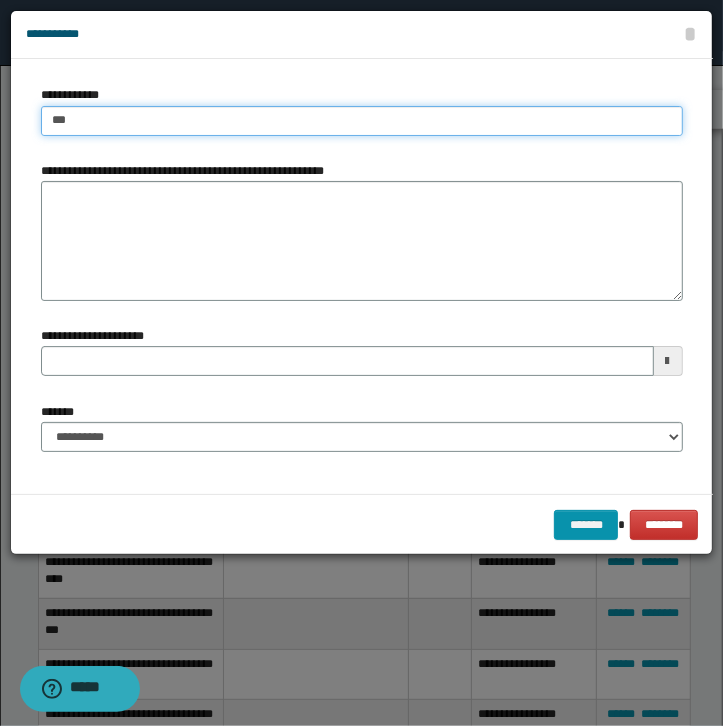 type on "****" 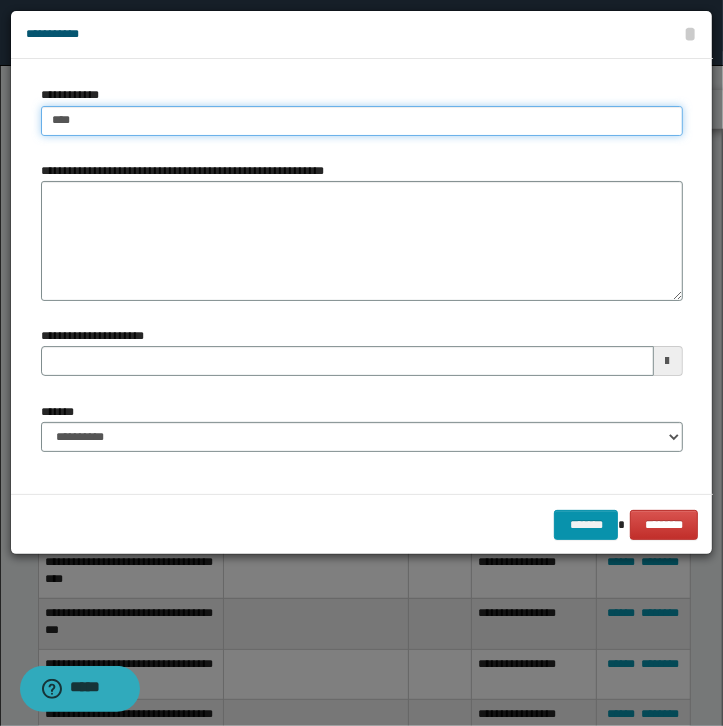 type on "****" 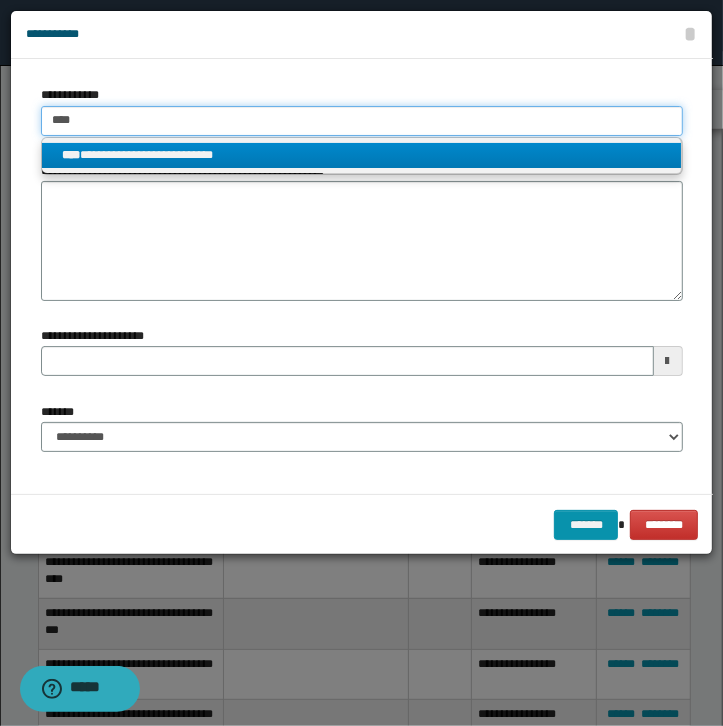 type on "****" 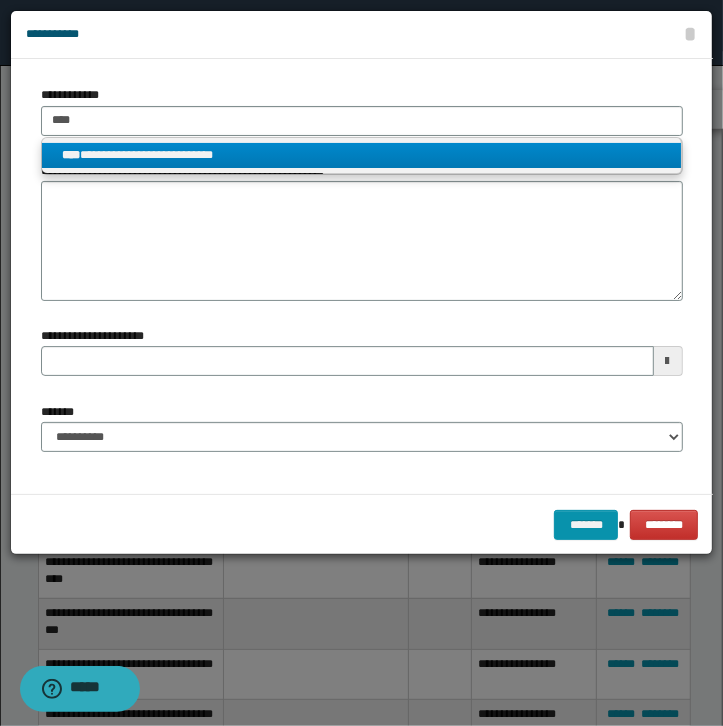 click on "**********" at bounding box center [361, 155] 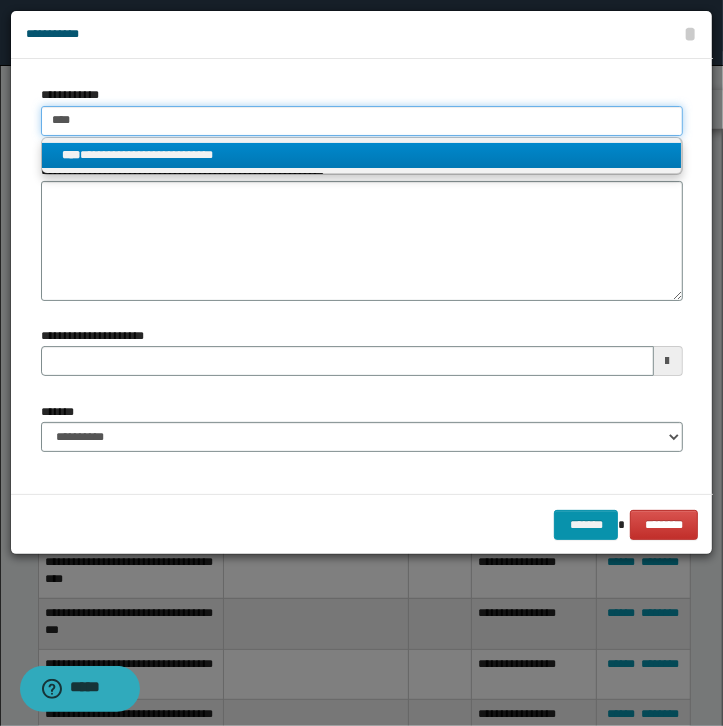 type 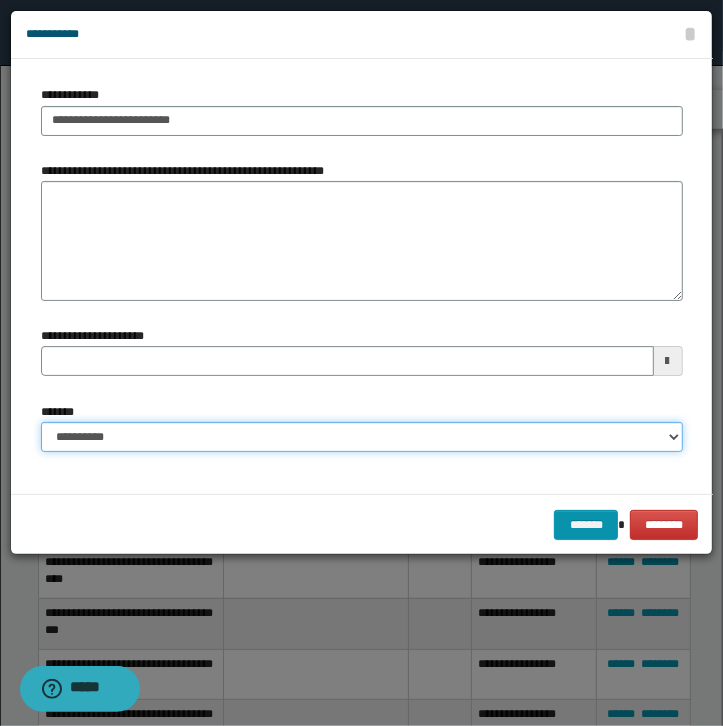 click on "**********" at bounding box center [362, 437] 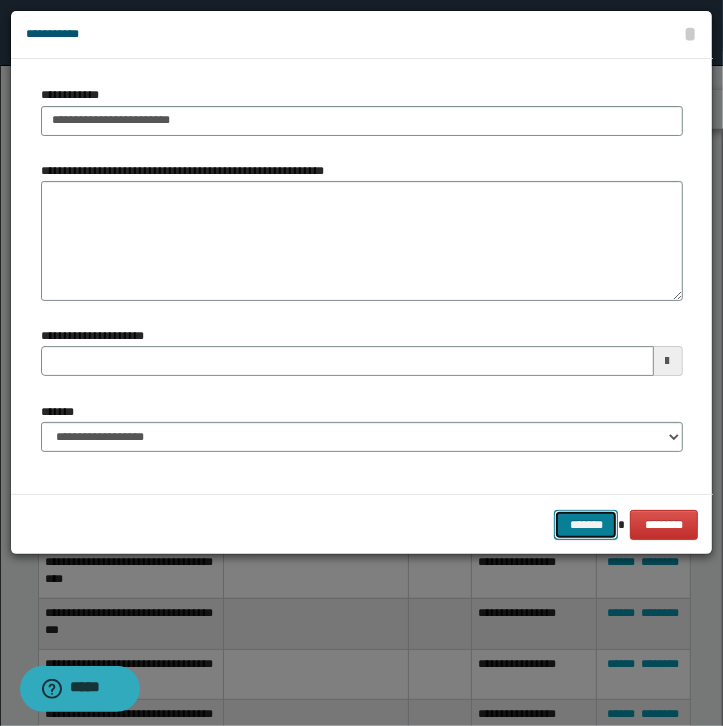 click on "*******" at bounding box center (586, 525) 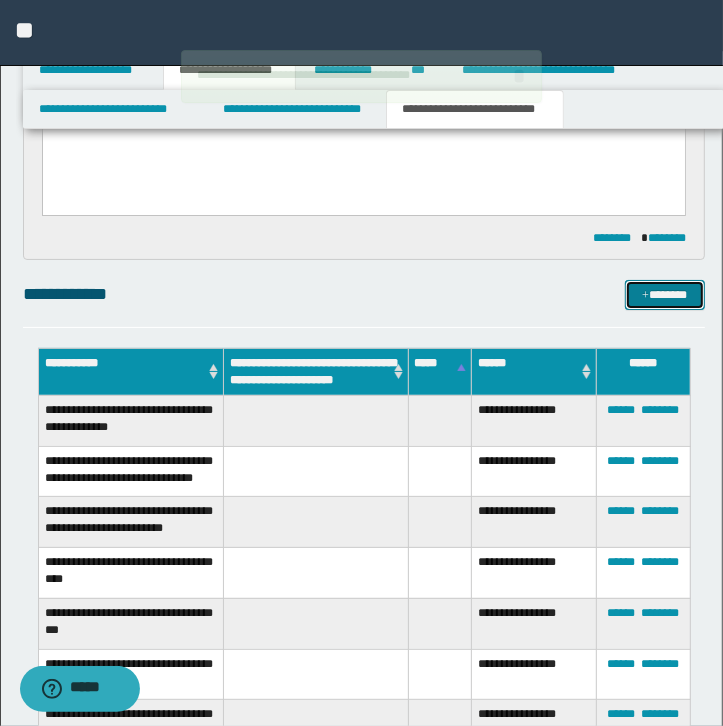 type 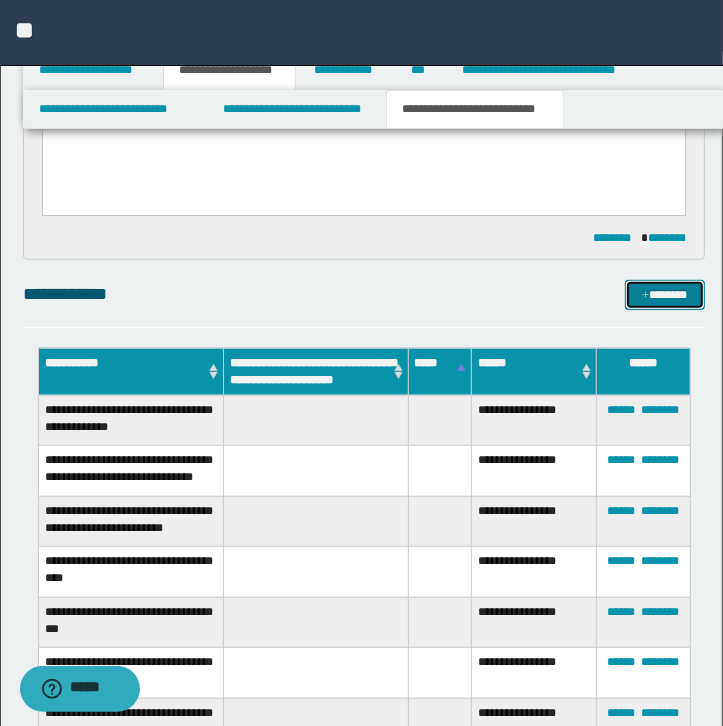 click at bounding box center (645, 296) 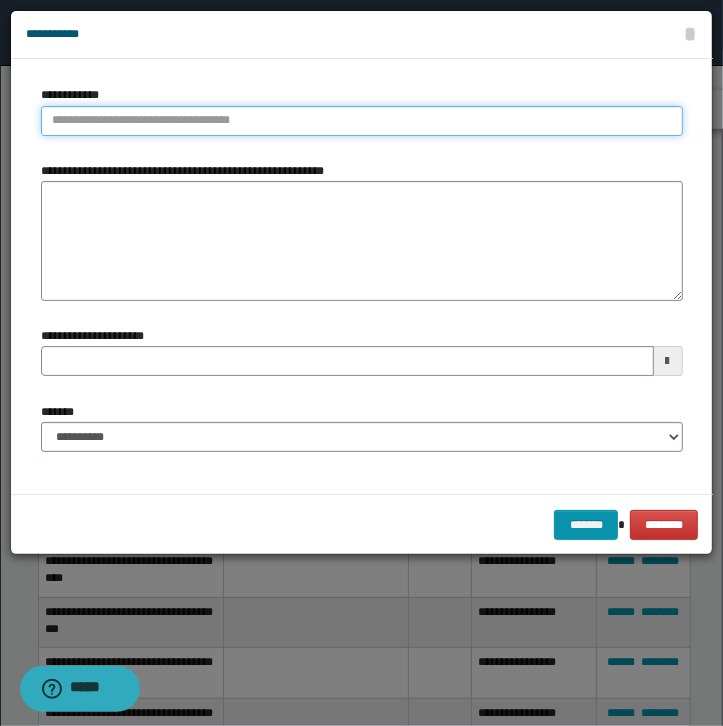 type on "**********" 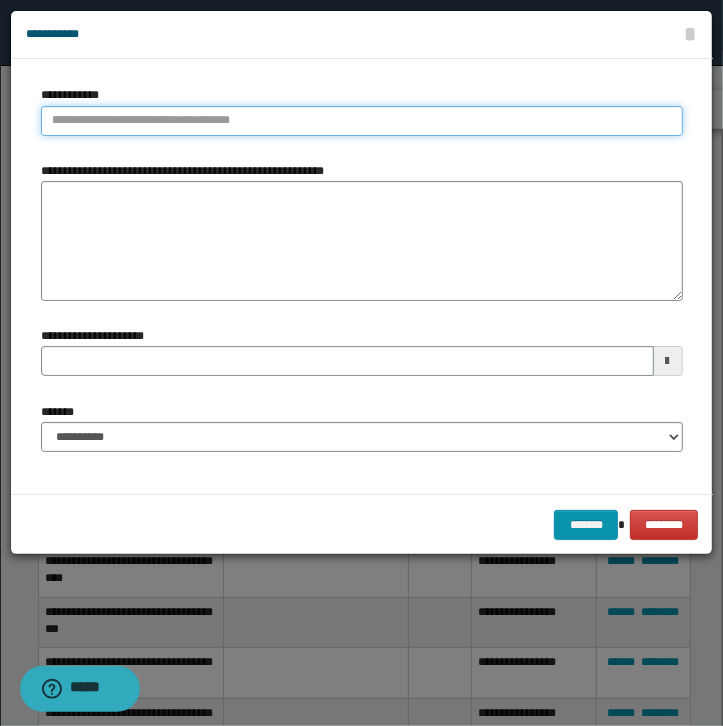 click on "**********" at bounding box center [362, 121] 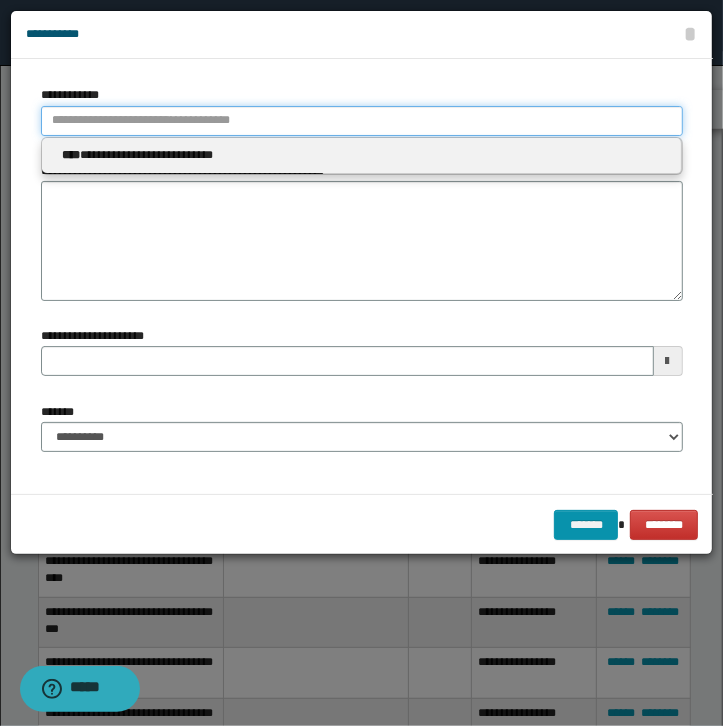 type 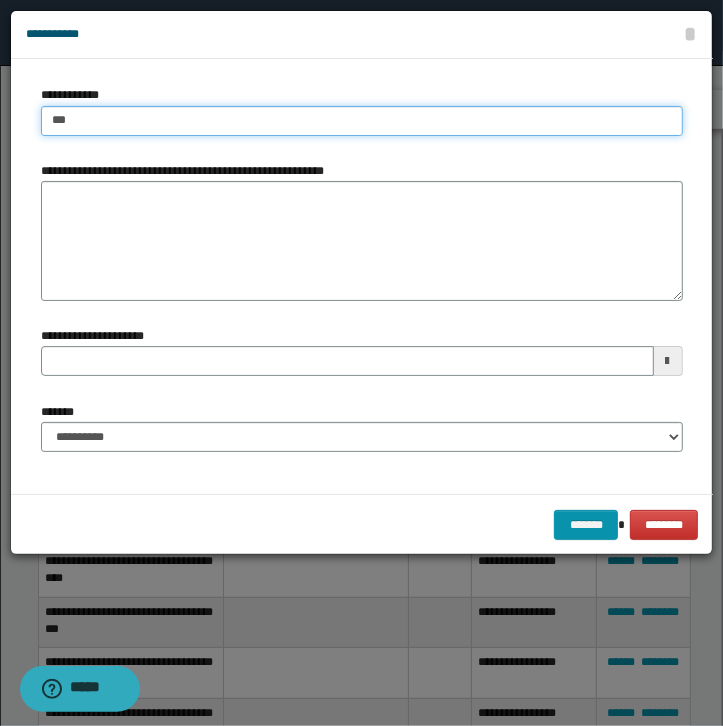 type on "****" 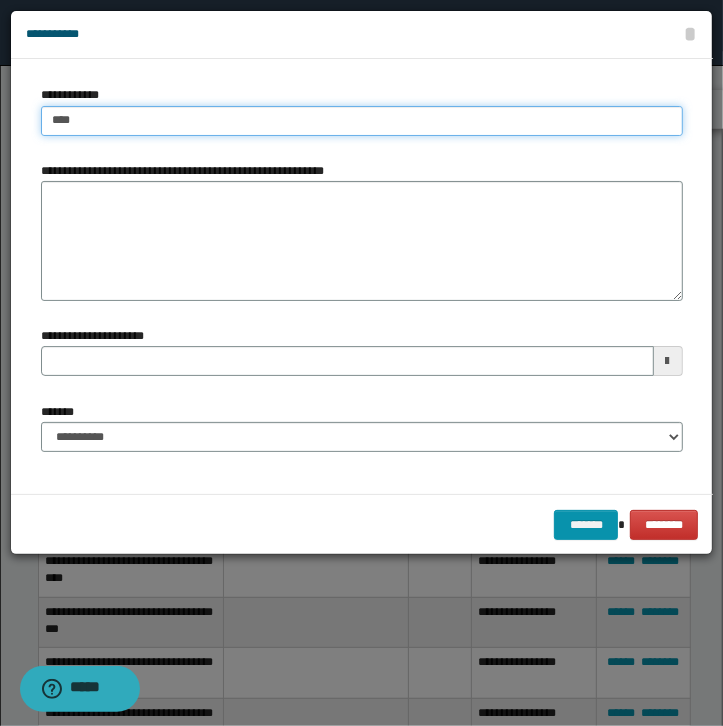 type on "****" 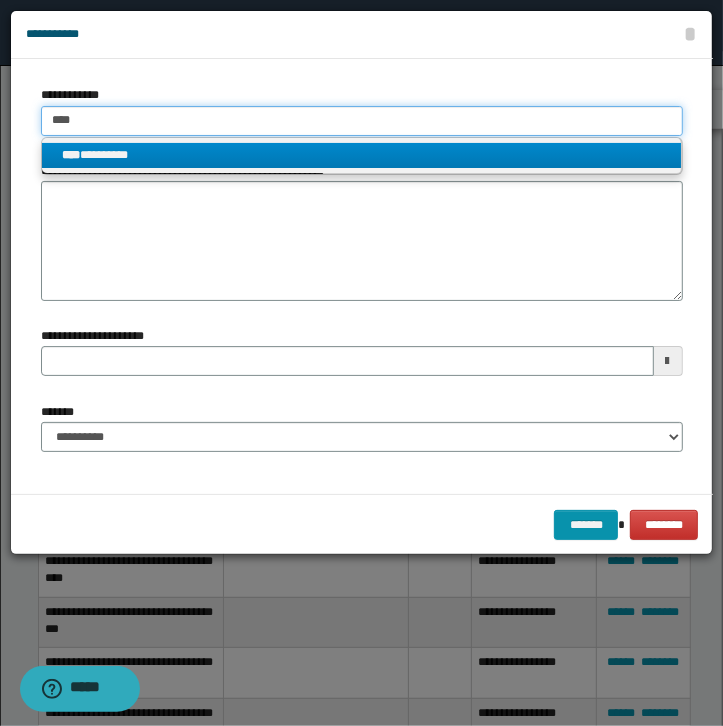 type on "****" 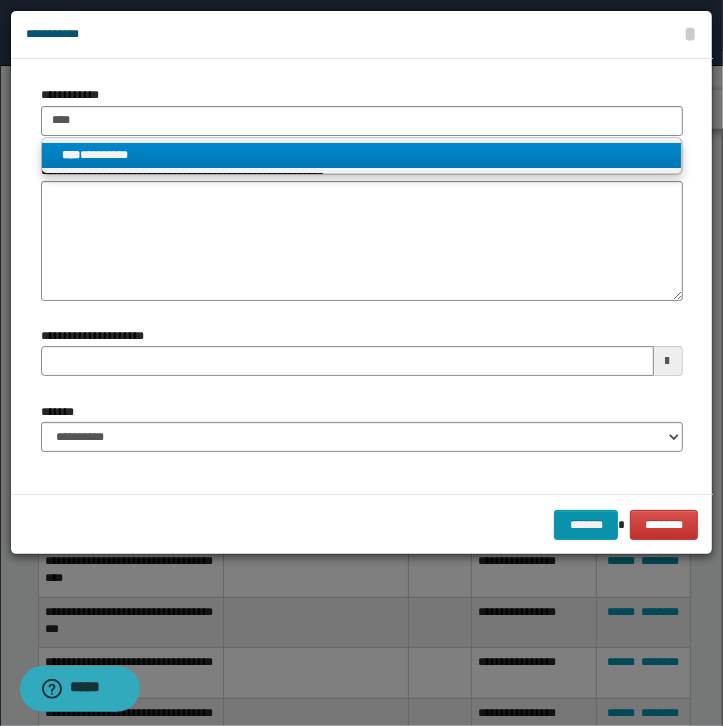 click on "**** *********" at bounding box center [361, 155] 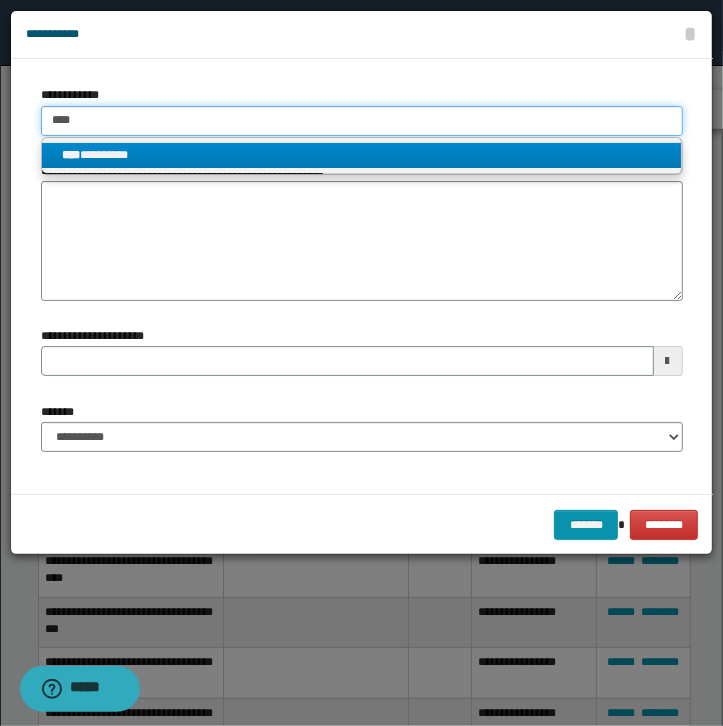 type 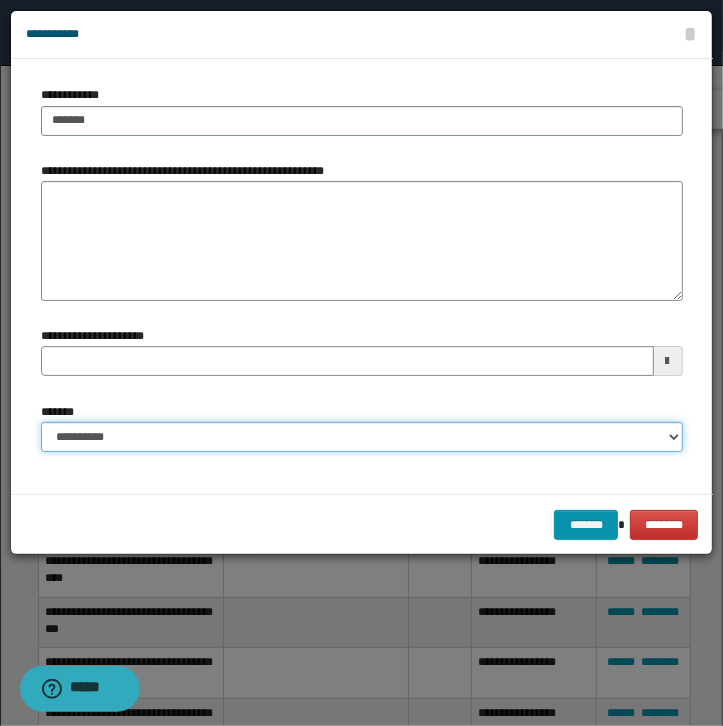 click on "**********" at bounding box center [362, 437] 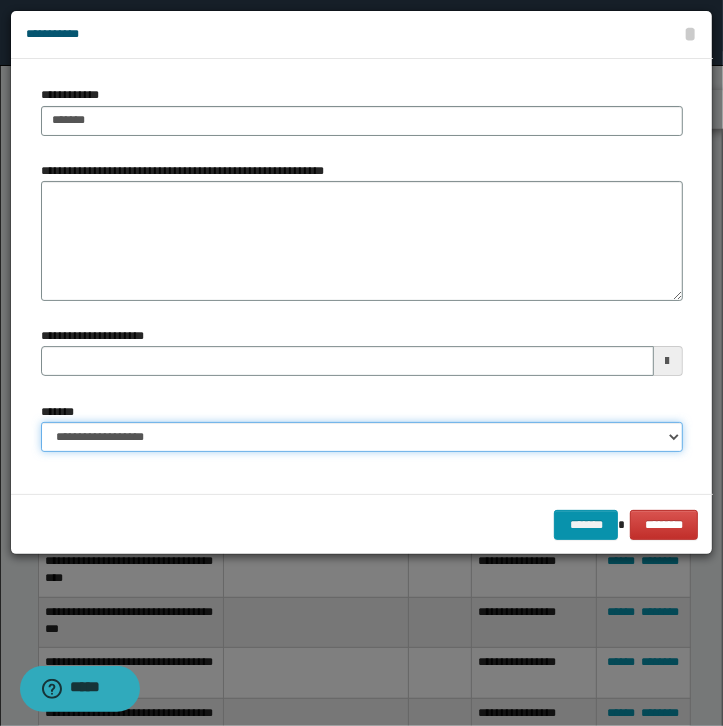 click on "**********" at bounding box center [0, 0] 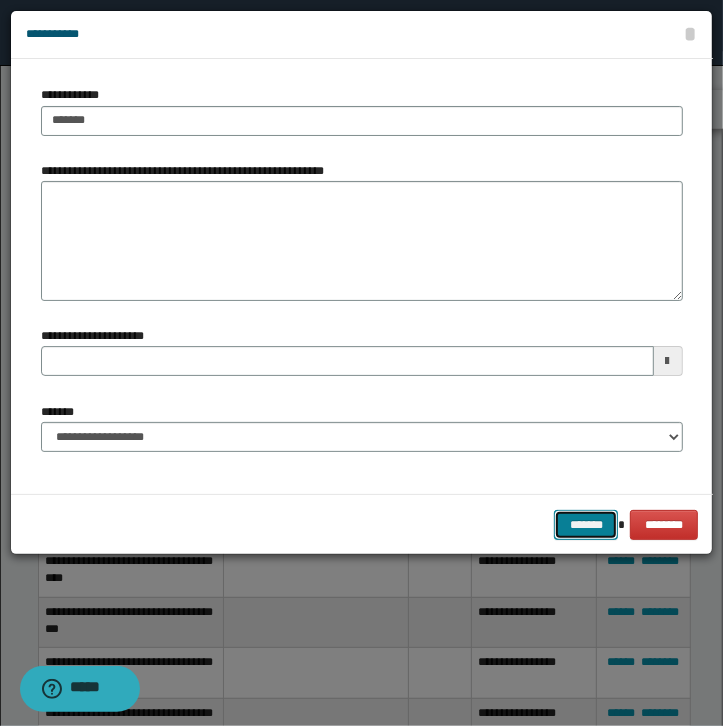 click on "*******" at bounding box center [586, 525] 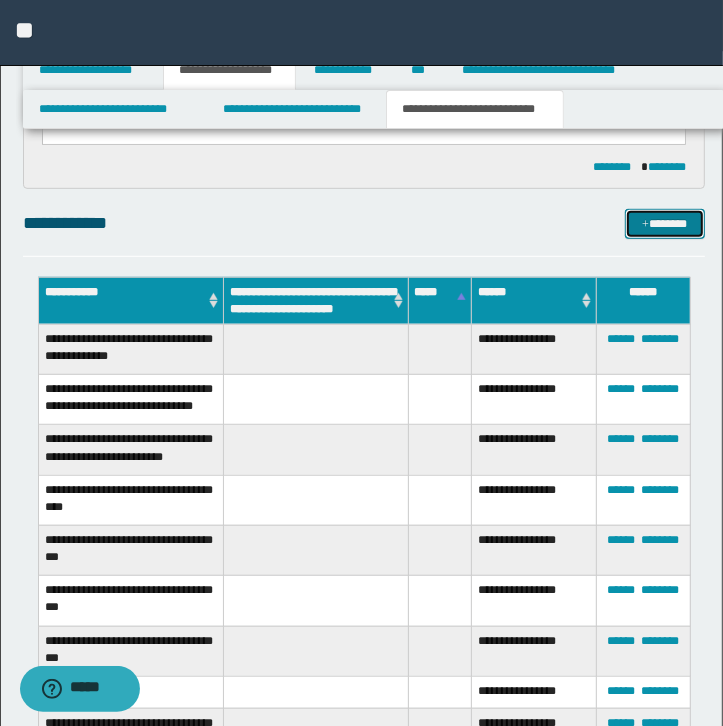 scroll, scrollTop: 418, scrollLeft: 0, axis: vertical 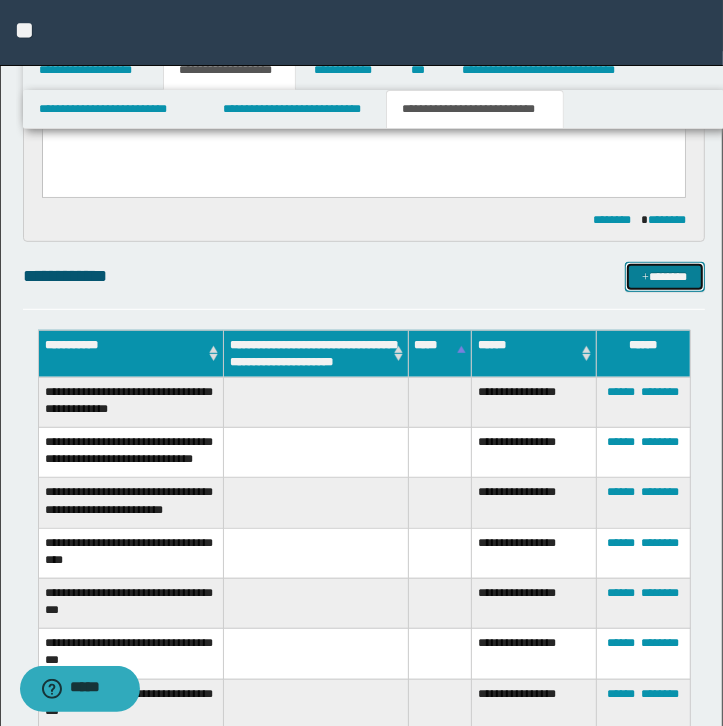 click at bounding box center (645, 278) 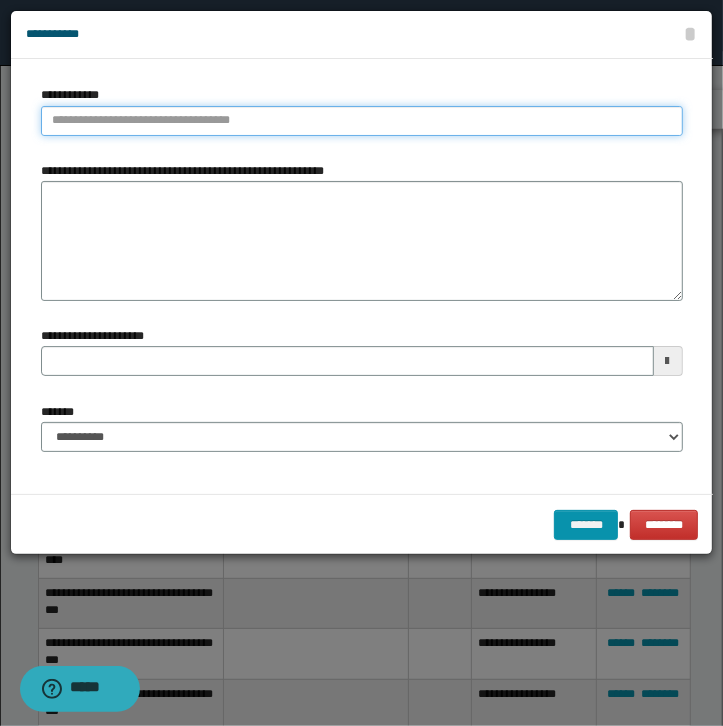 type on "**********" 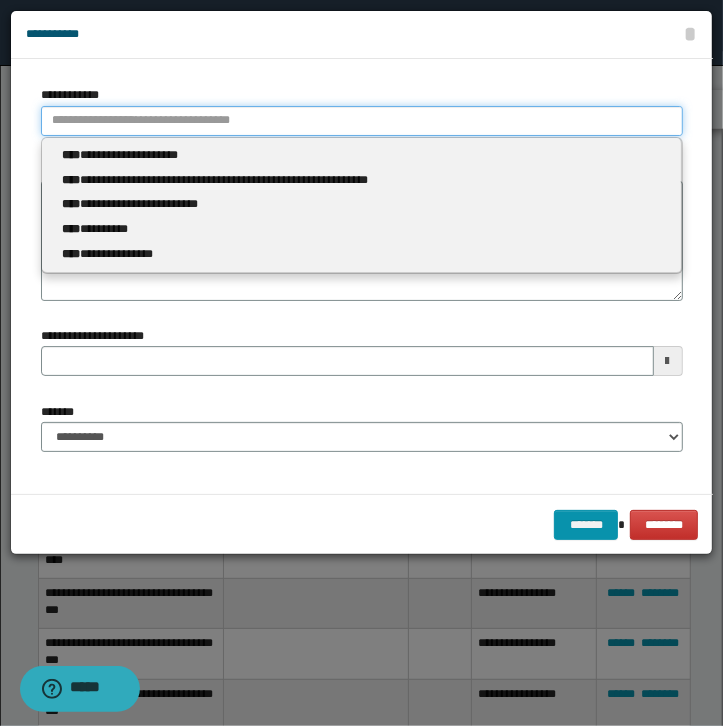 click on "**********" at bounding box center (362, 121) 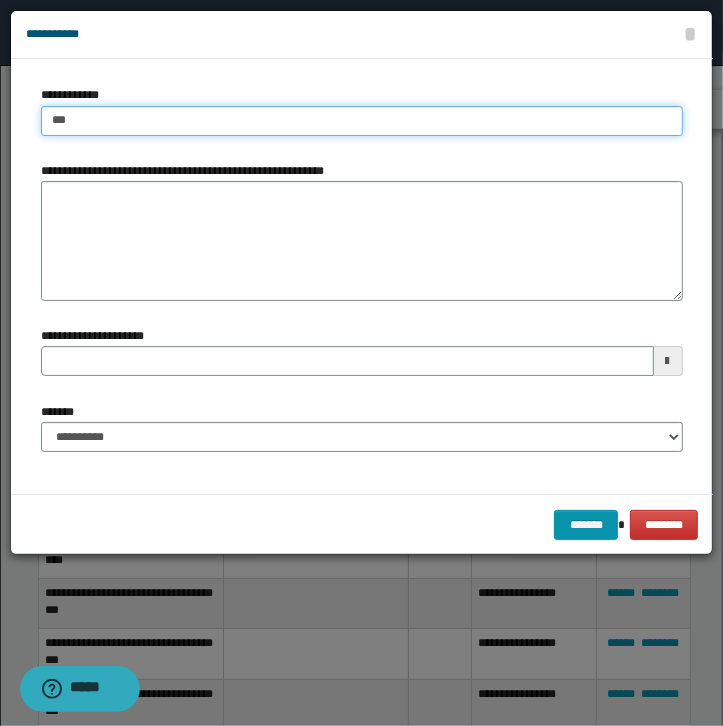 type on "****" 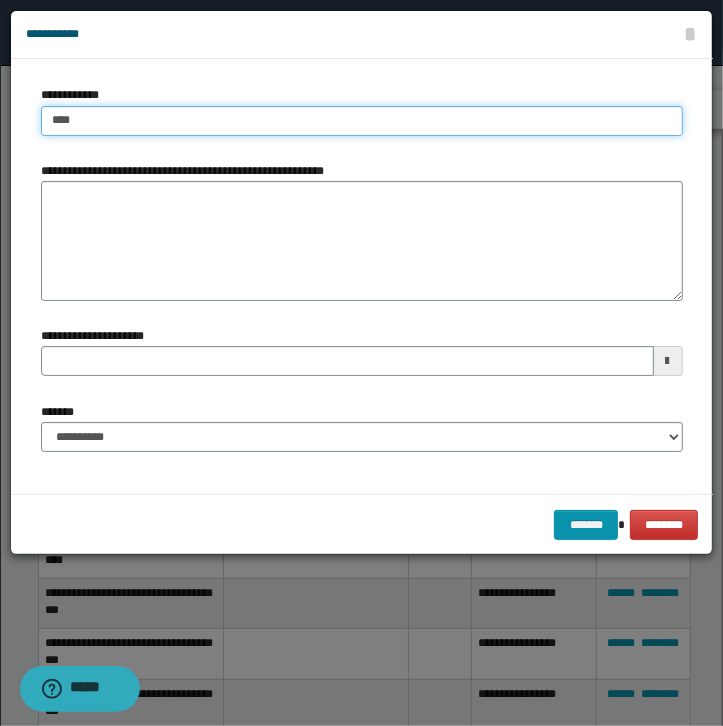 type on "****" 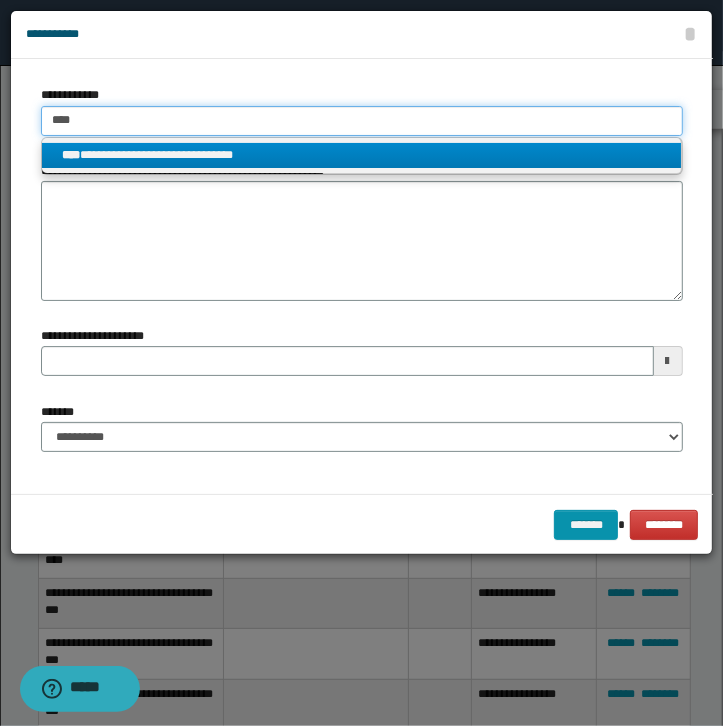 type on "****" 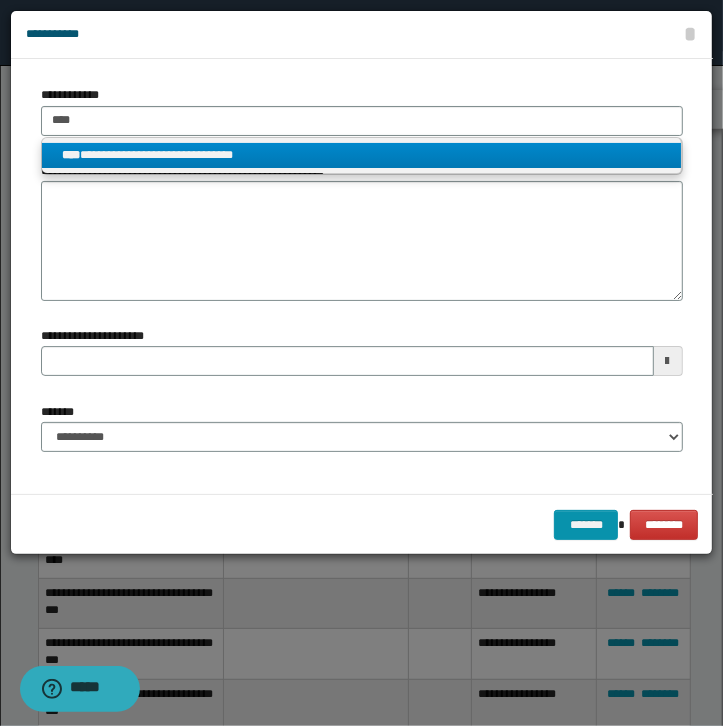 click on "**********" at bounding box center [361, 155] 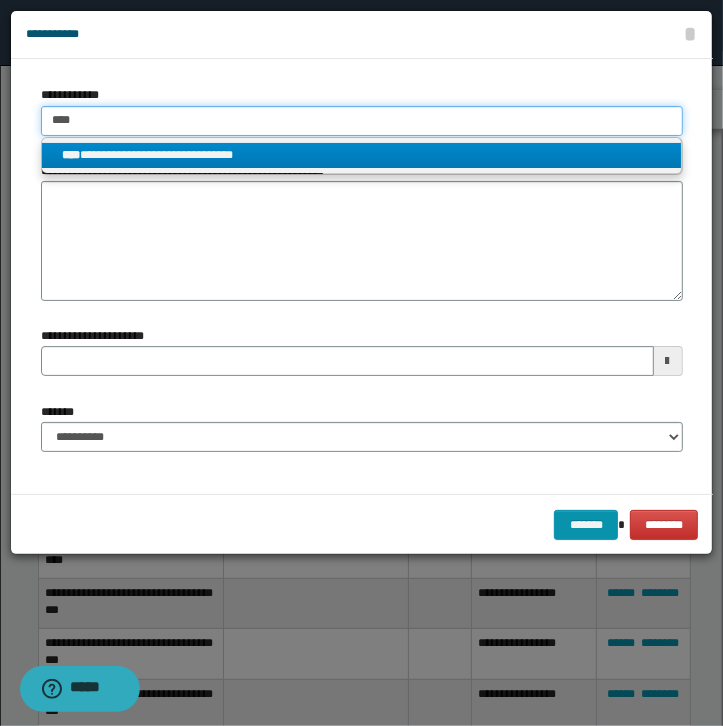 type 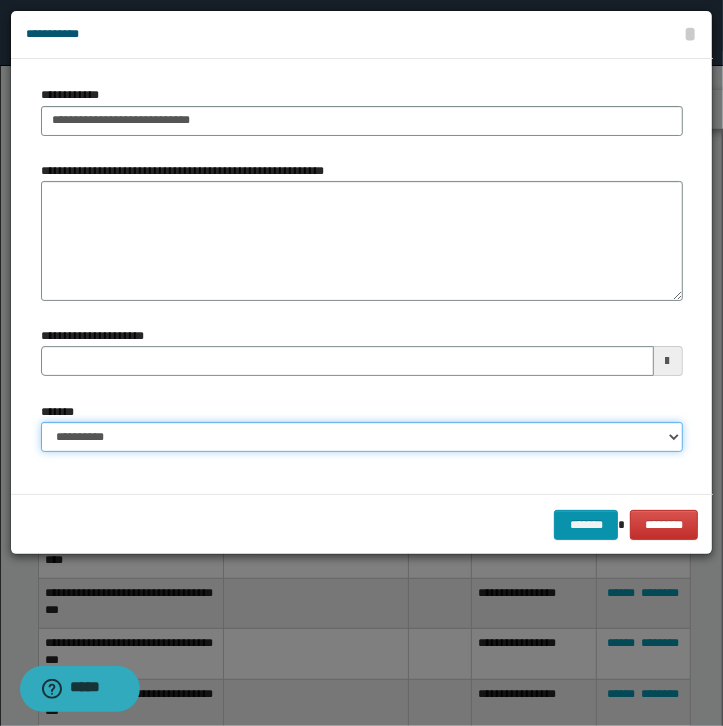 click on "**********" at bounding box center [362, 437] 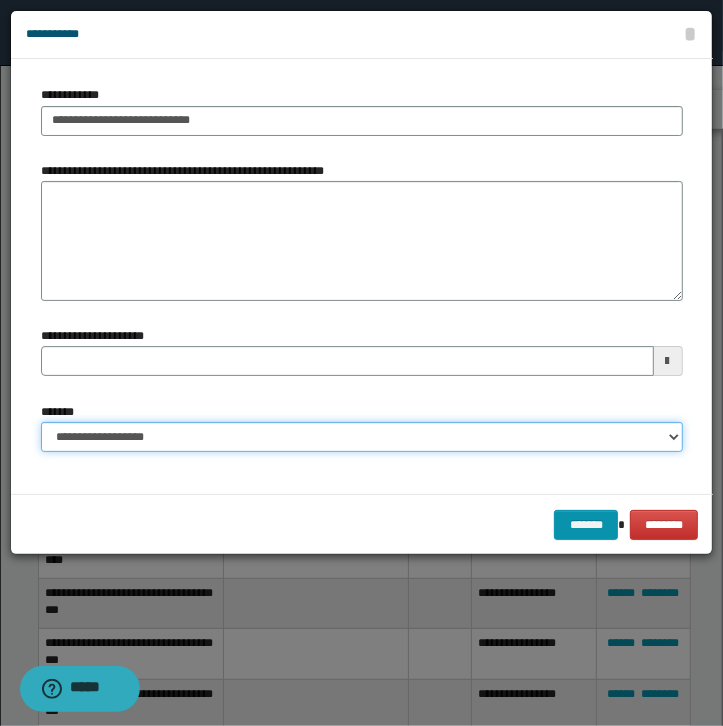 click on "**********" at bounding box center [0, 0] 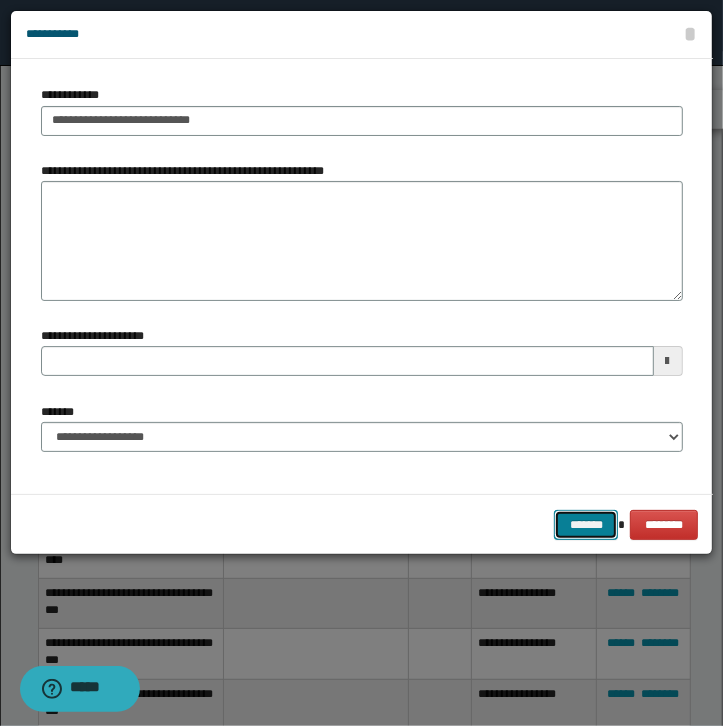 click on "*******" at bounding box center (586, 525) 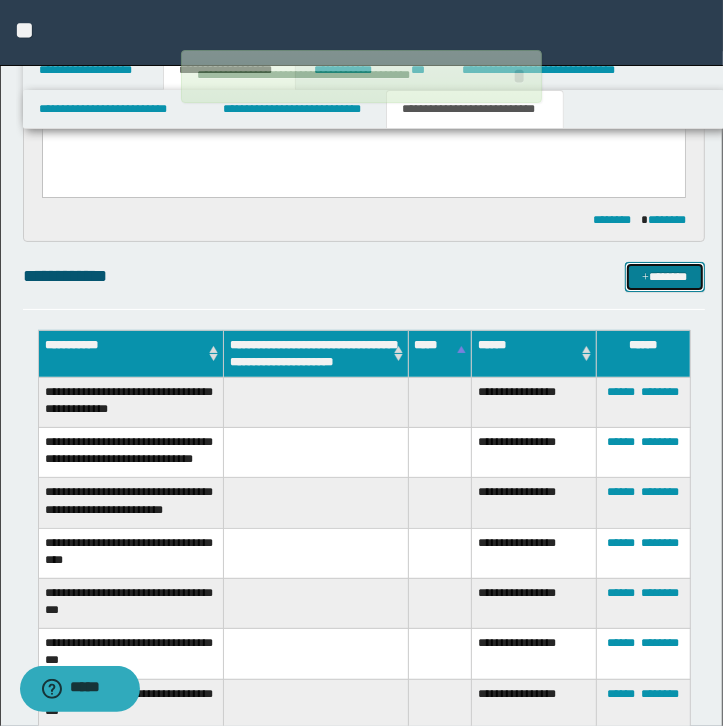 type 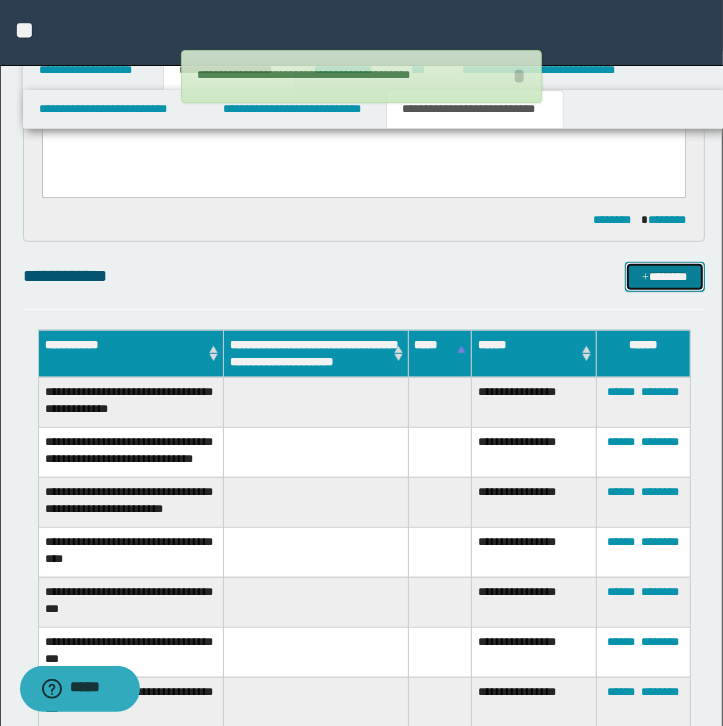 click on "*******" at bounding box center [665, 277] 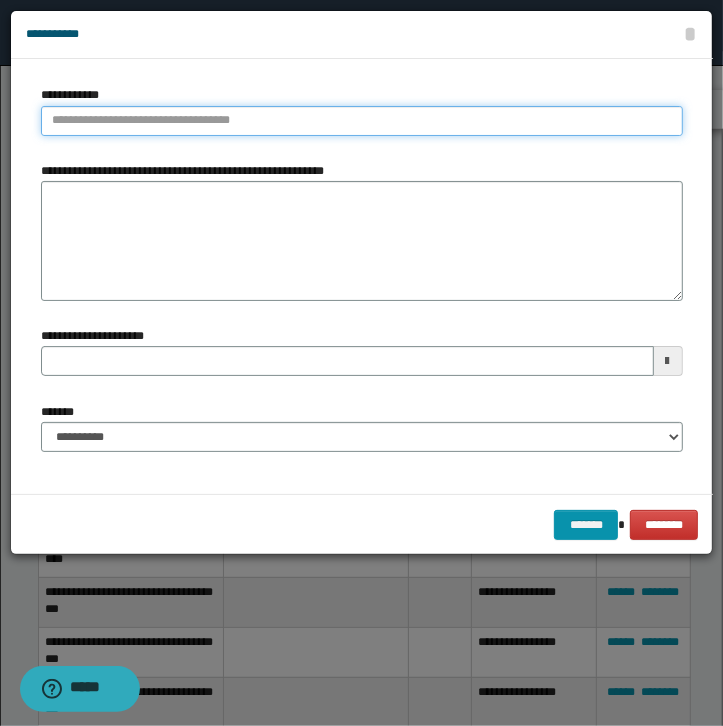 type on "**********" 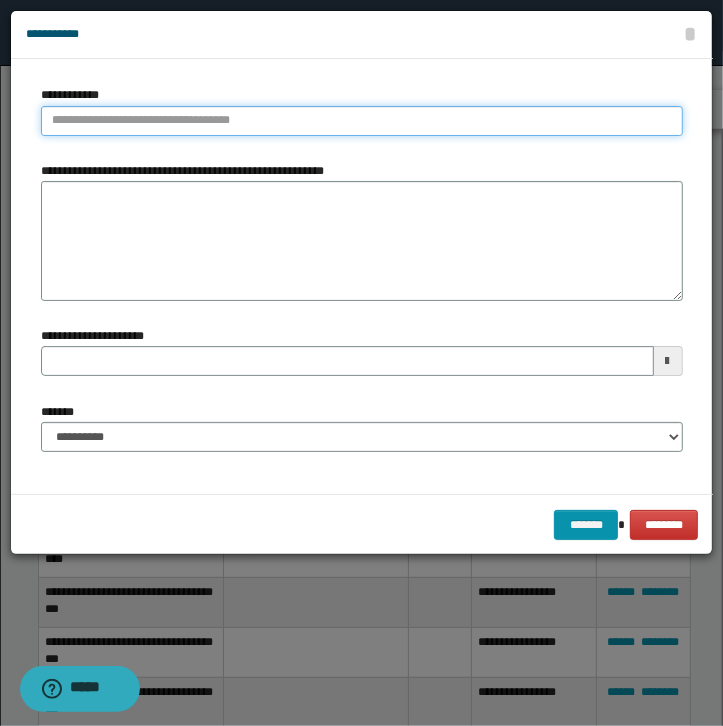 click on "**********" at bounding box center [362, 121] 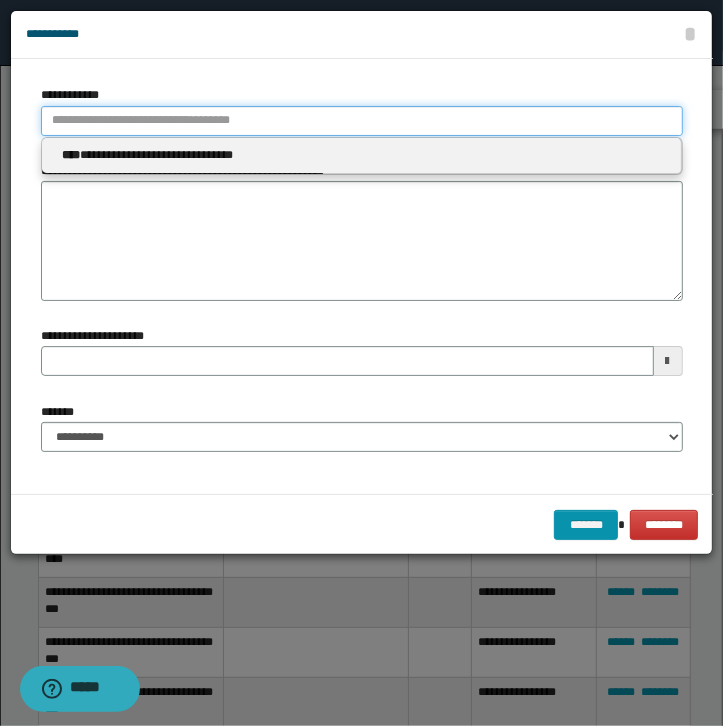 type 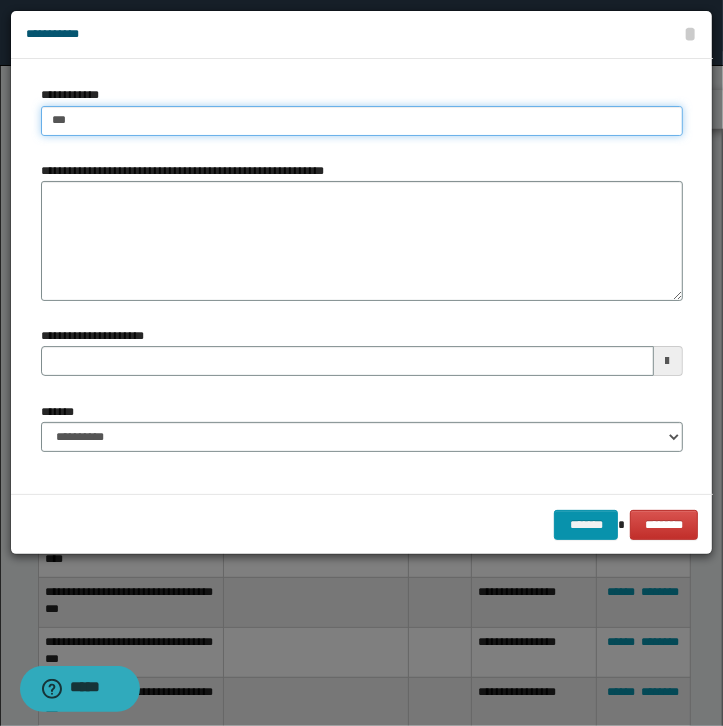 type on "****" 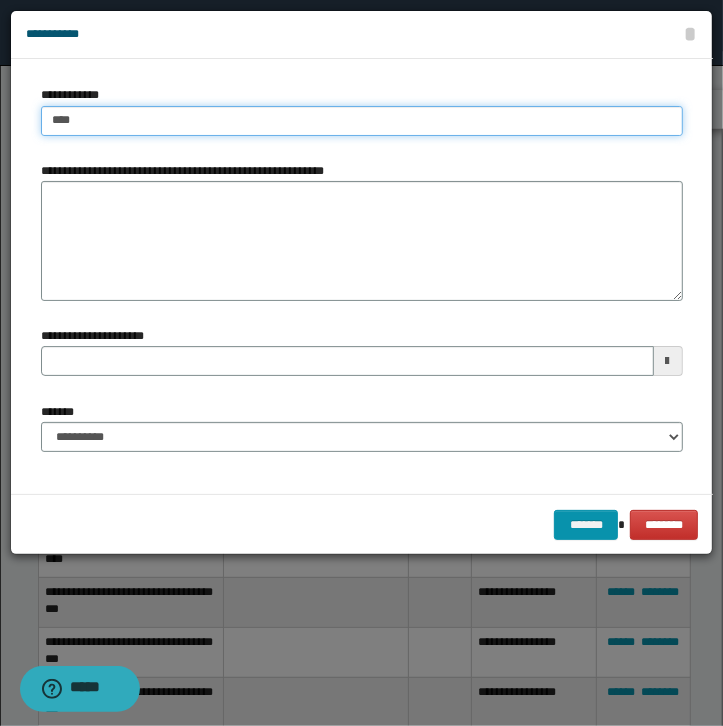 type on "****" 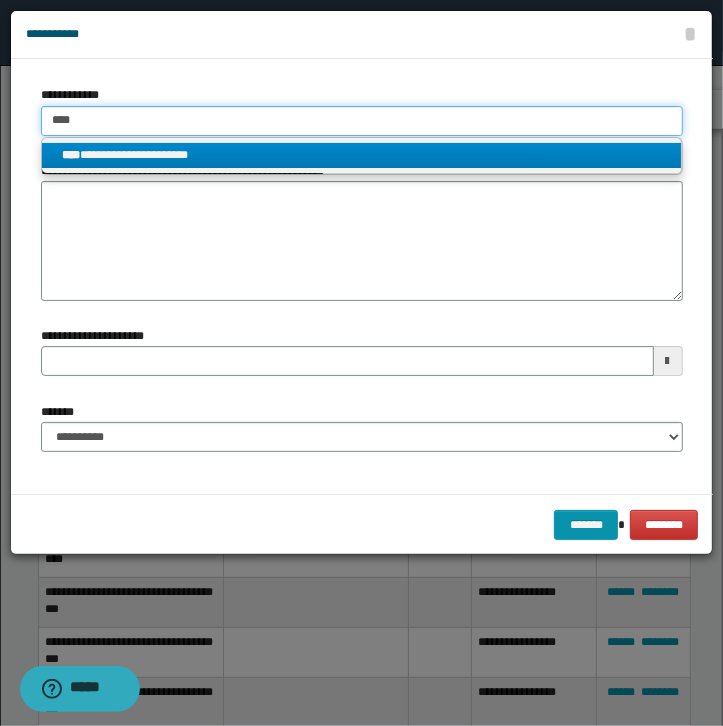 type on "****" 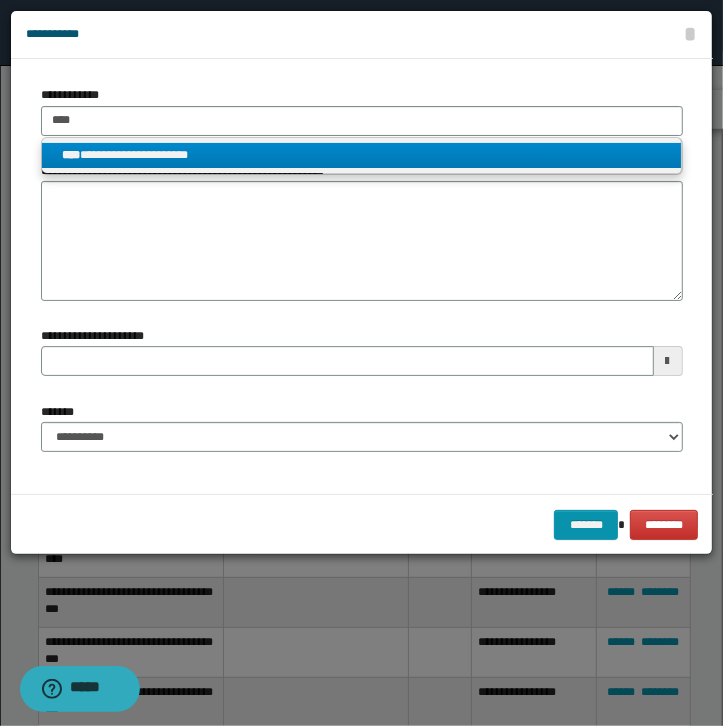 click on "**********" at bounding box center (361, 155) 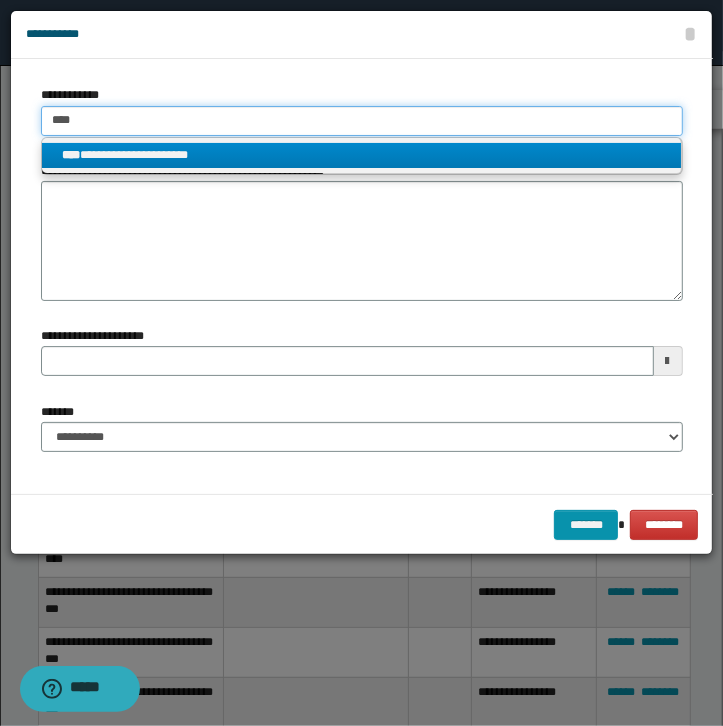type 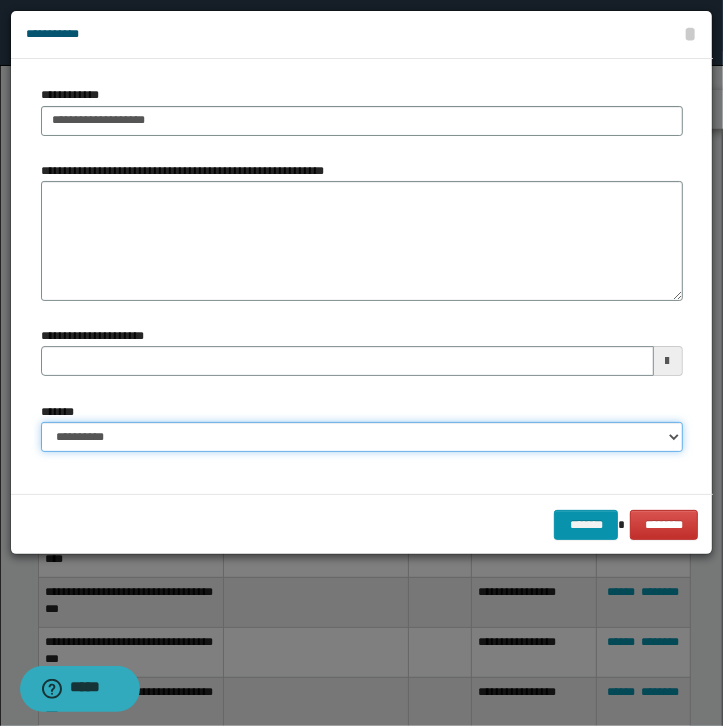 click on "**********" at bounding box center (362, 437) 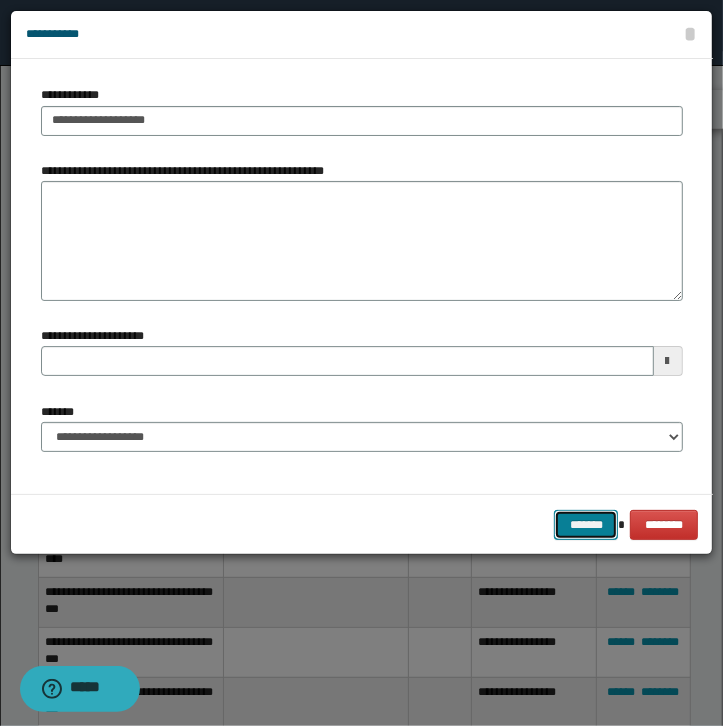 click on "*******" at bounding box center [586, 525] 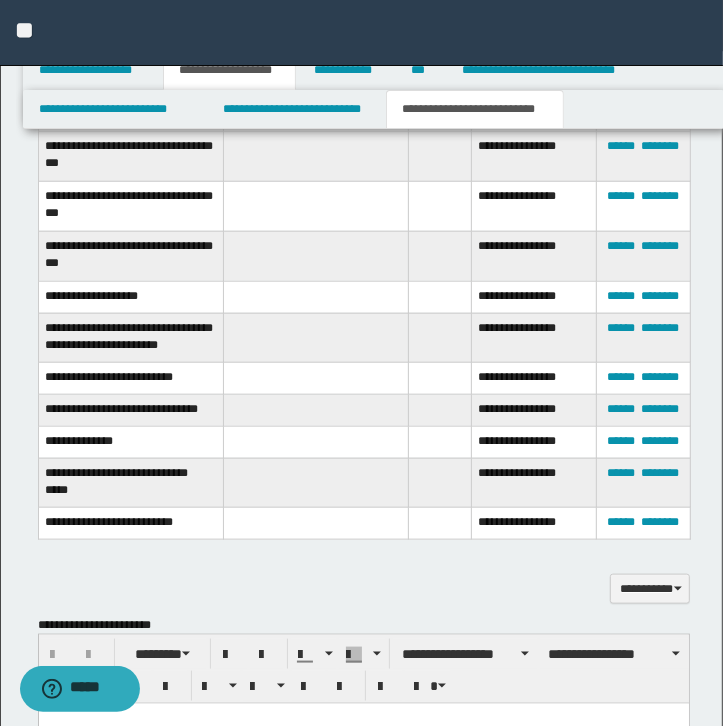 scroll, scrollTop: 876, scrollLeft: 0, axis: vertical 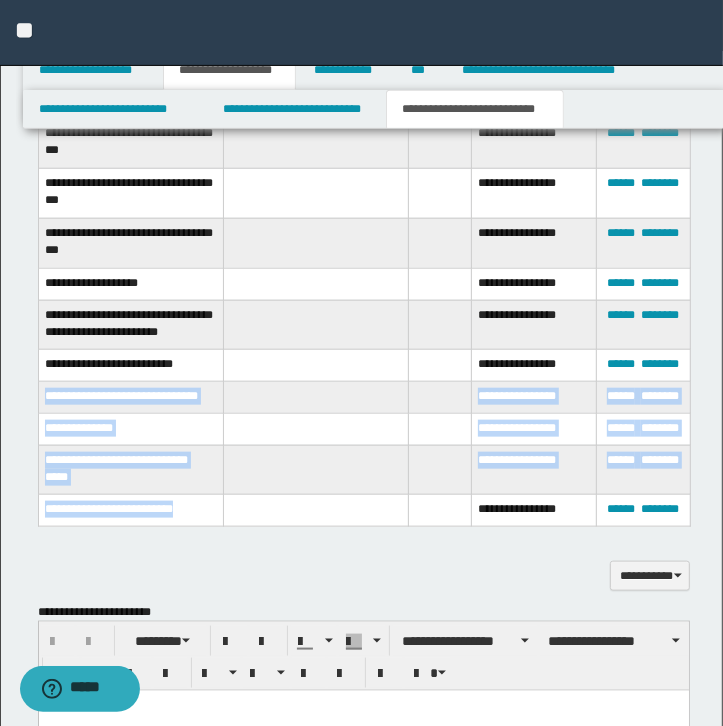 drag, startPoint x: 198, startPoint y: 518, endPoint x: 43, endPoint y: 403, distance: 193.0026 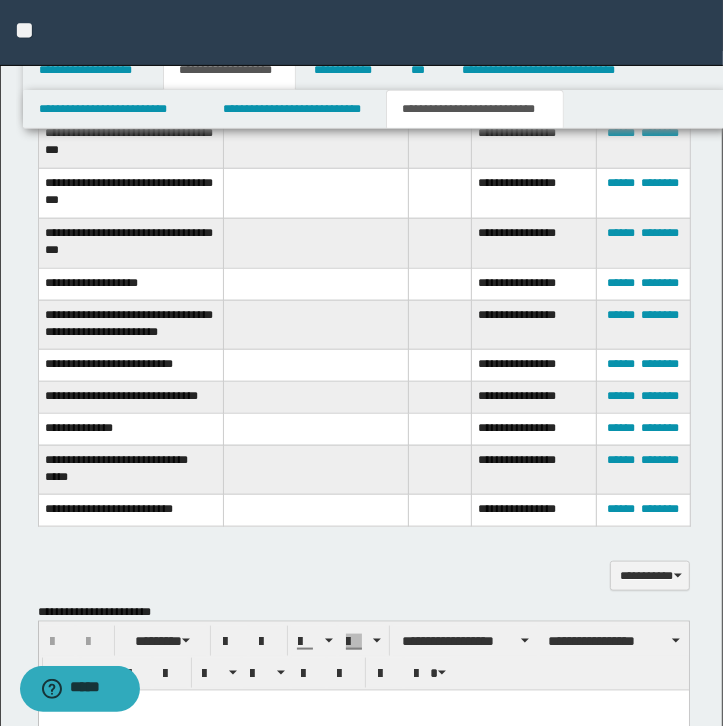 click on "**********" at bounding box center [364, 564] 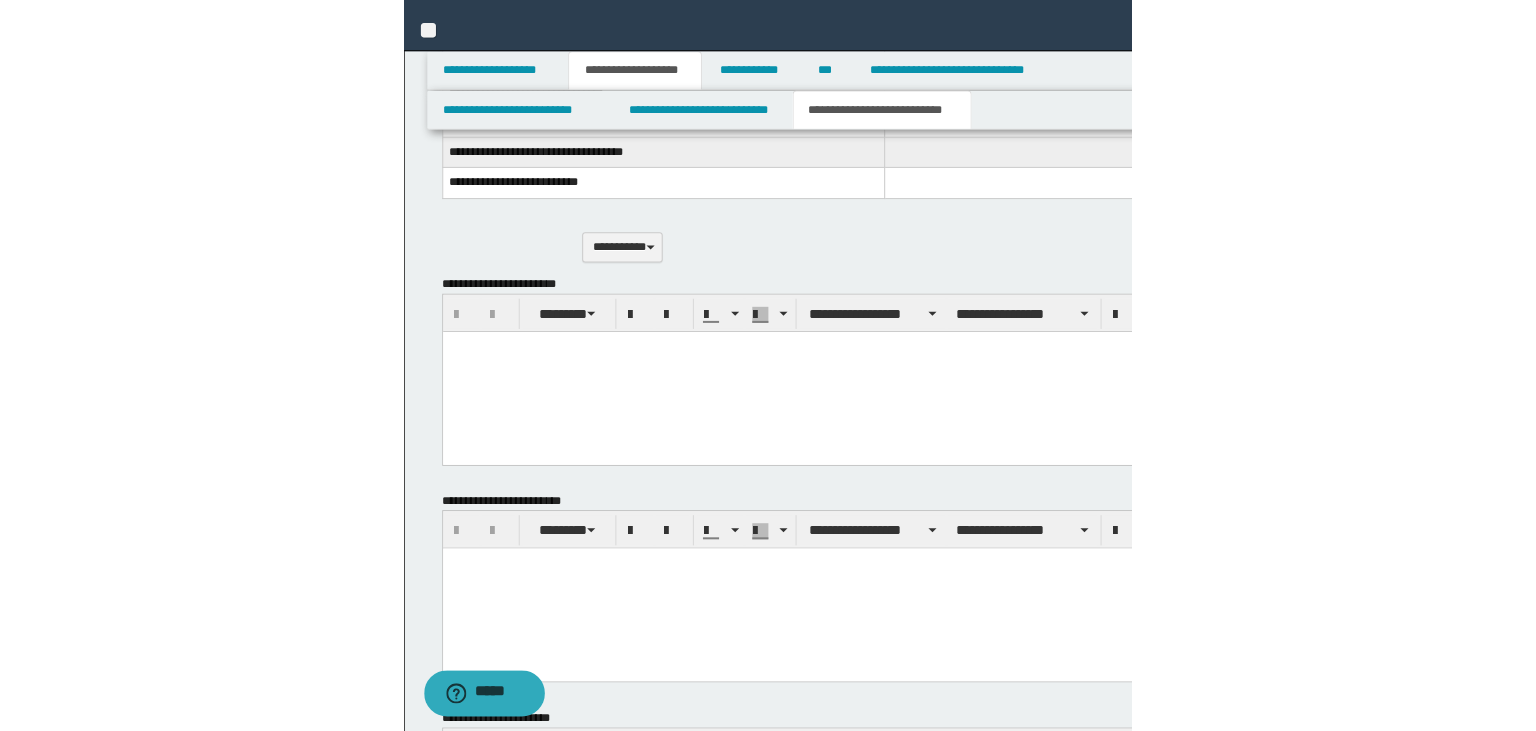 scroll, scrollTop: 748, scrollLeft: 0, axis: vertical 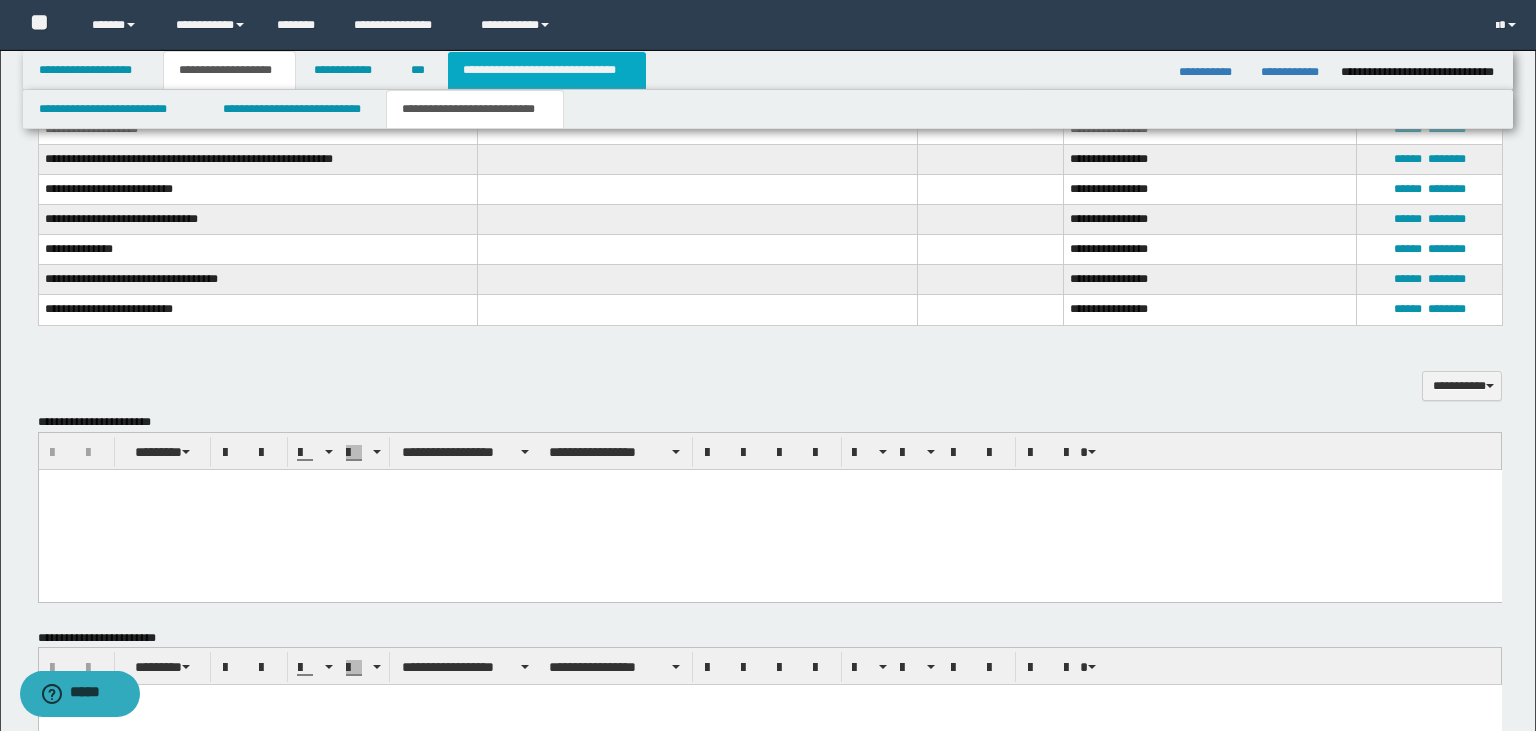 click on "**********" at bounding box center [547, 70] 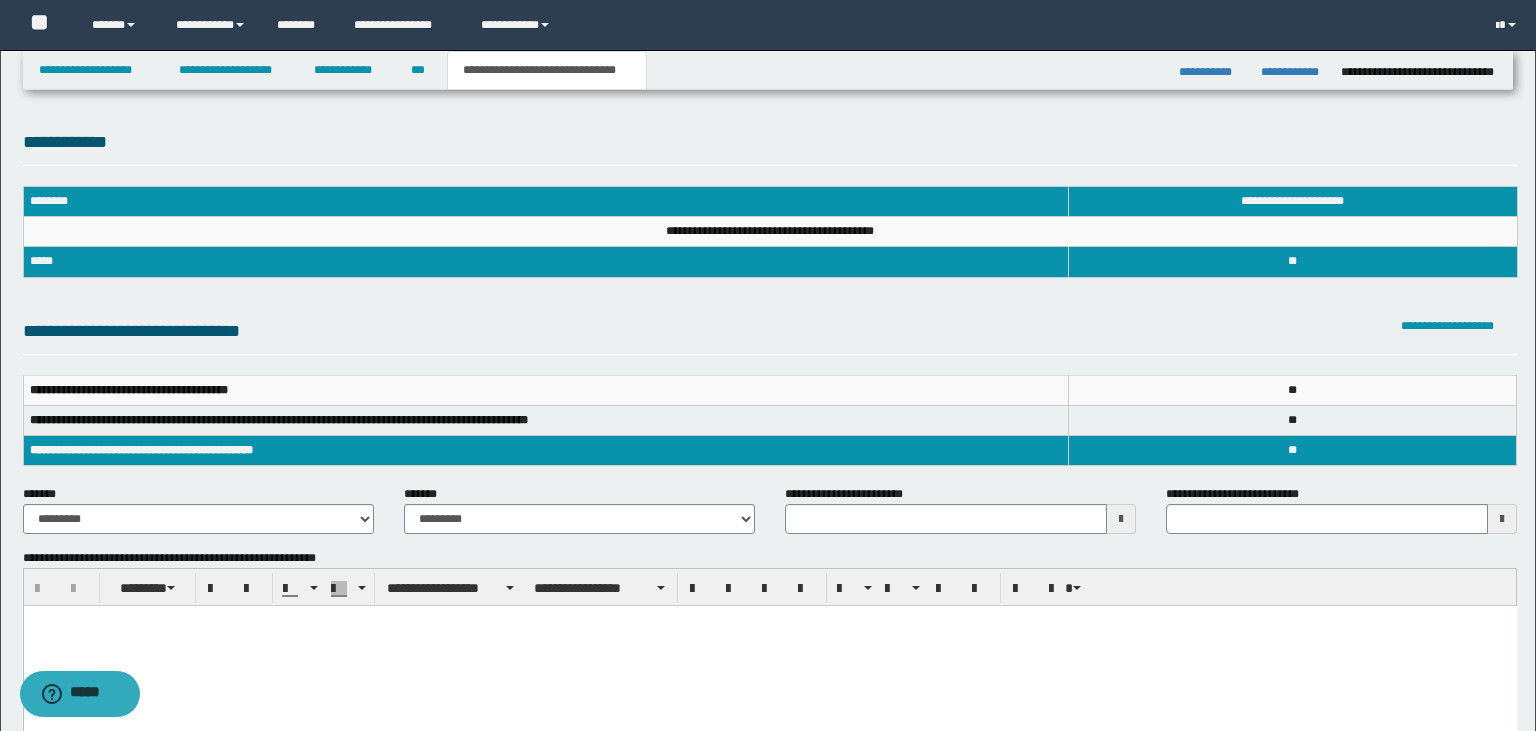 scroll, scrollTop: 0, scrollLeft: 0, axis: both 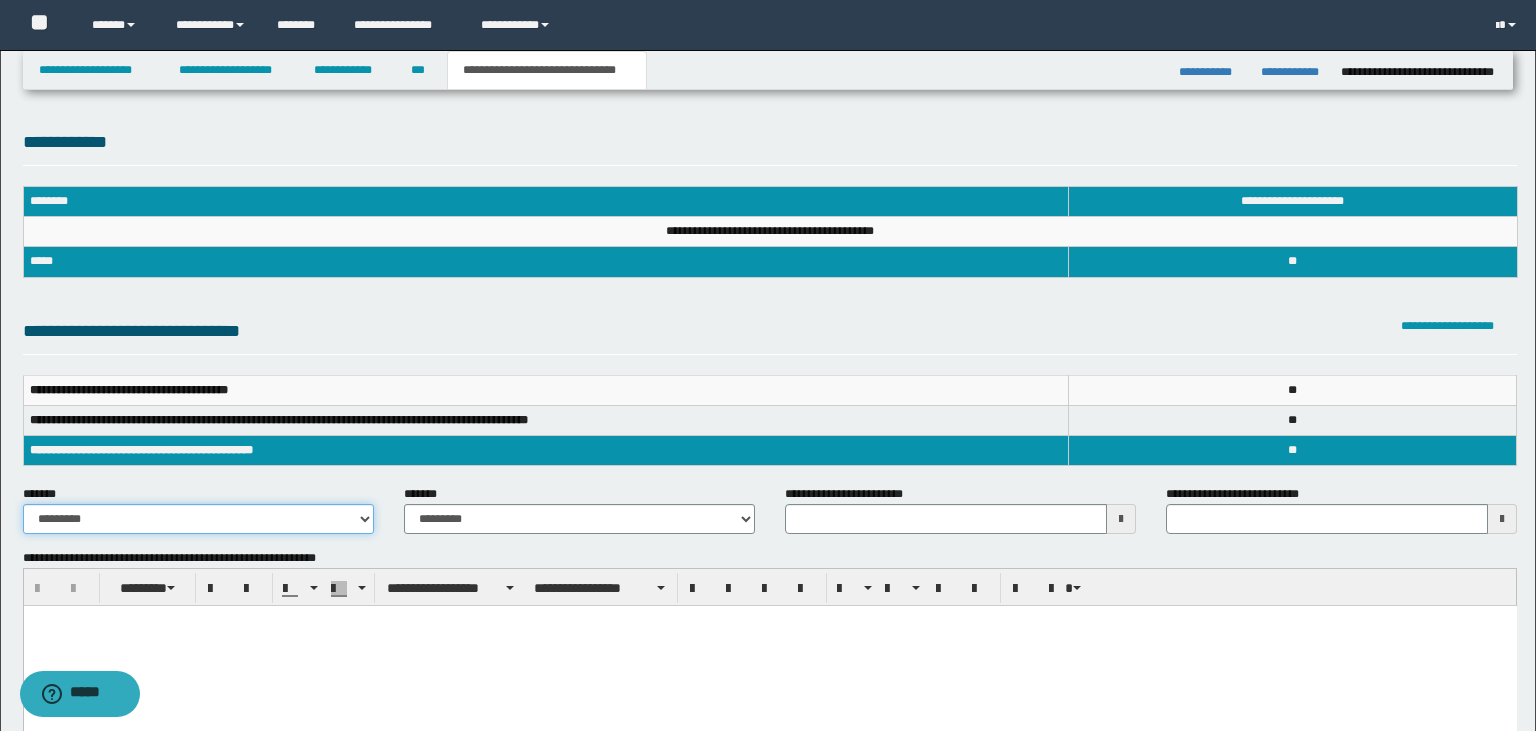click on "**********" at bounding box center [198, 519] 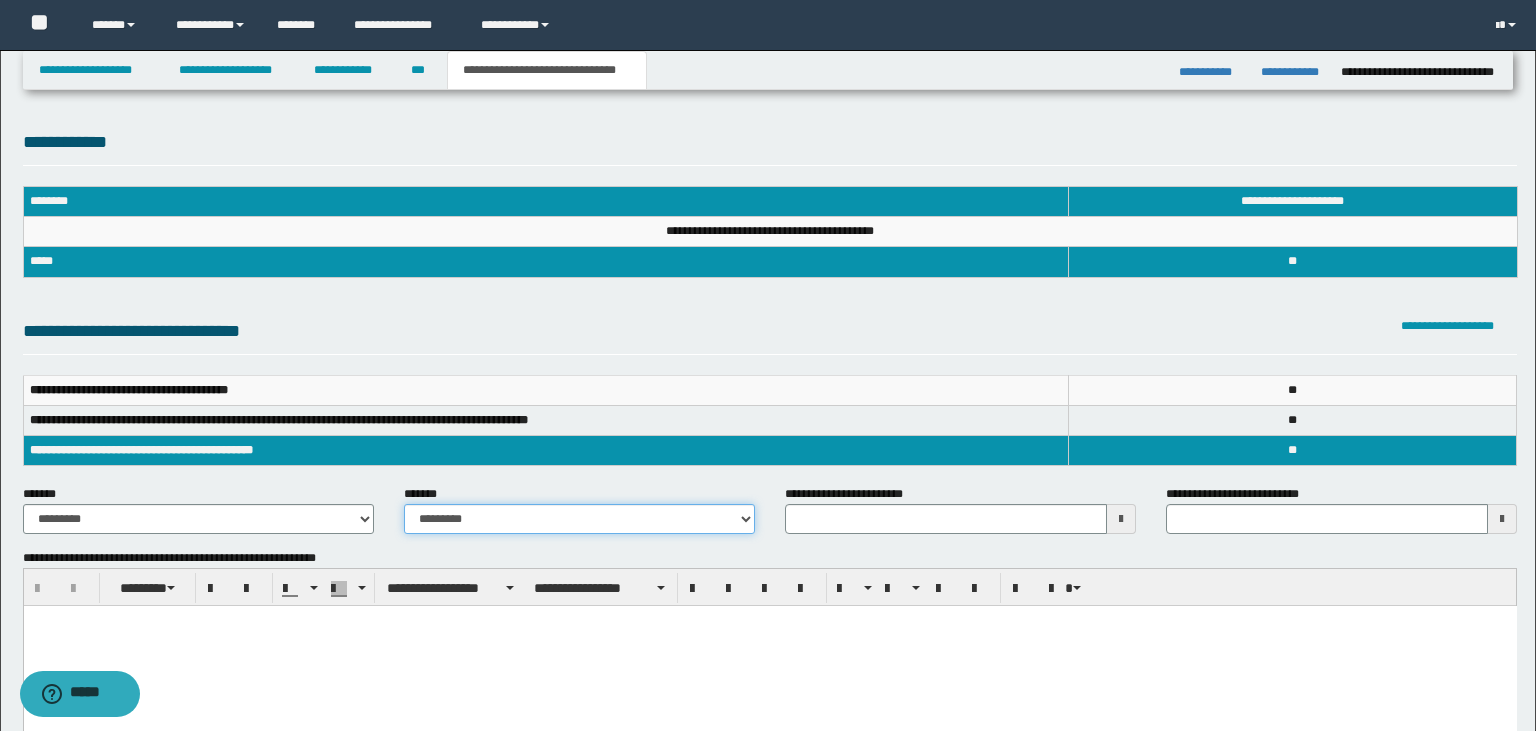 click on "**********" at bounding box center (579, 519) 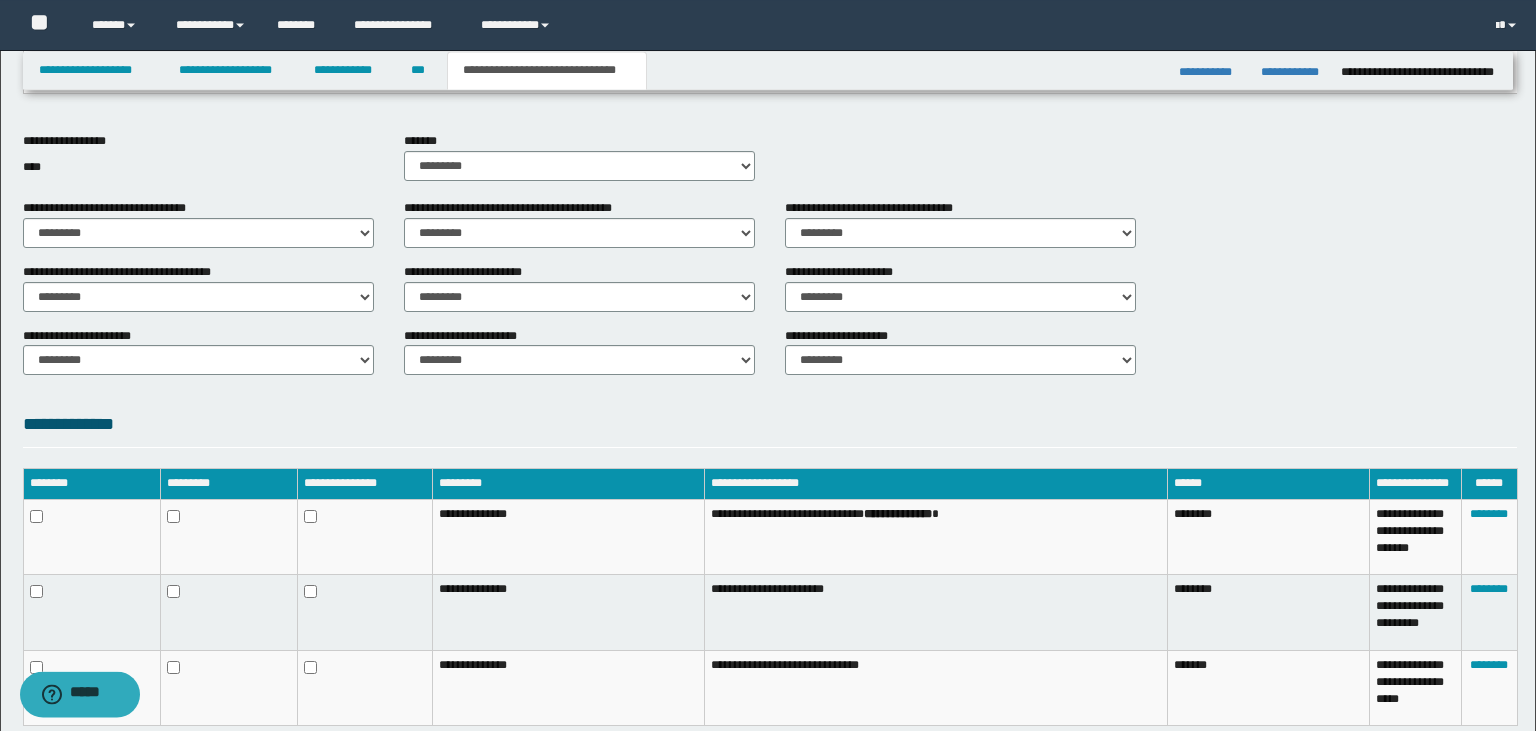 scroll, scrollTop: 786, scrollLeft: 0, axis: vertical 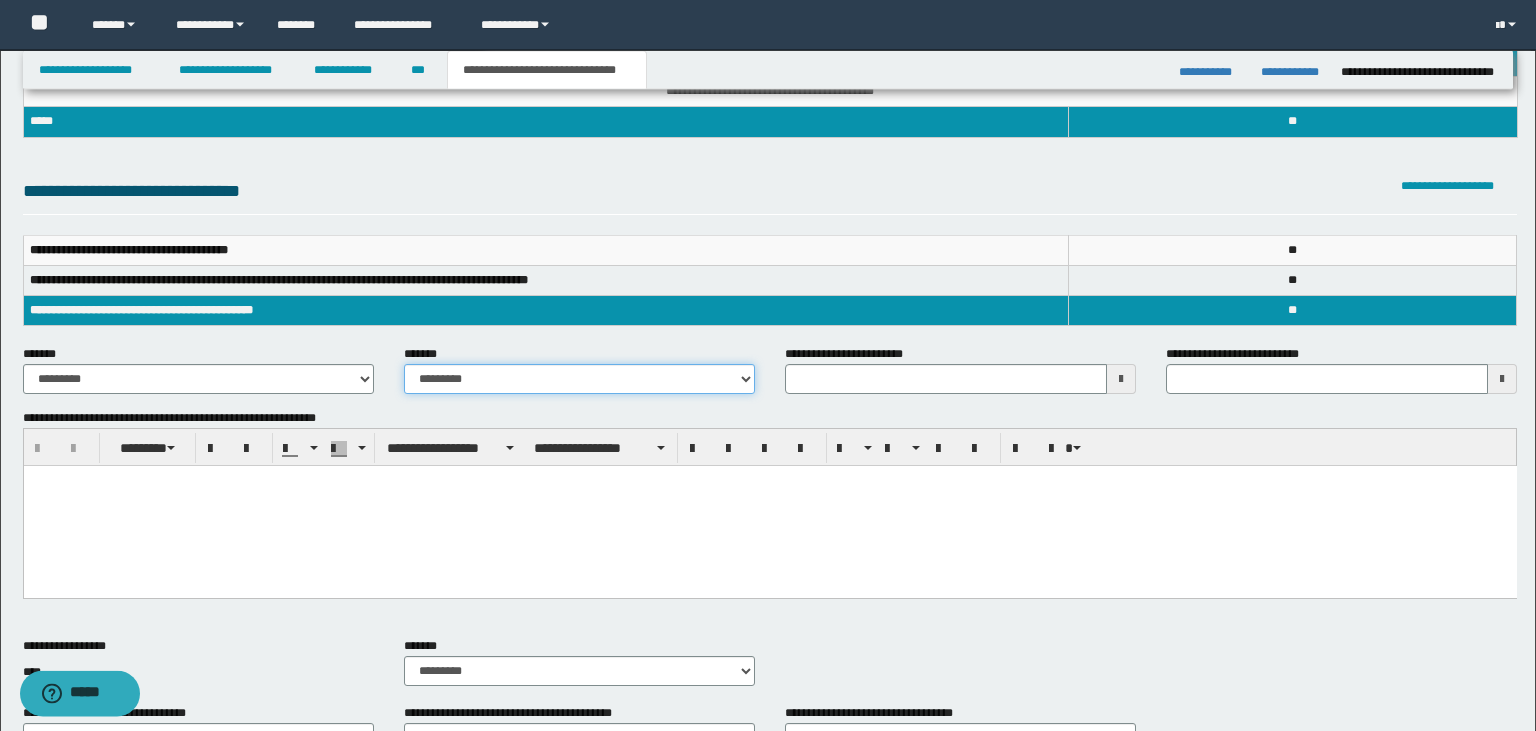 type 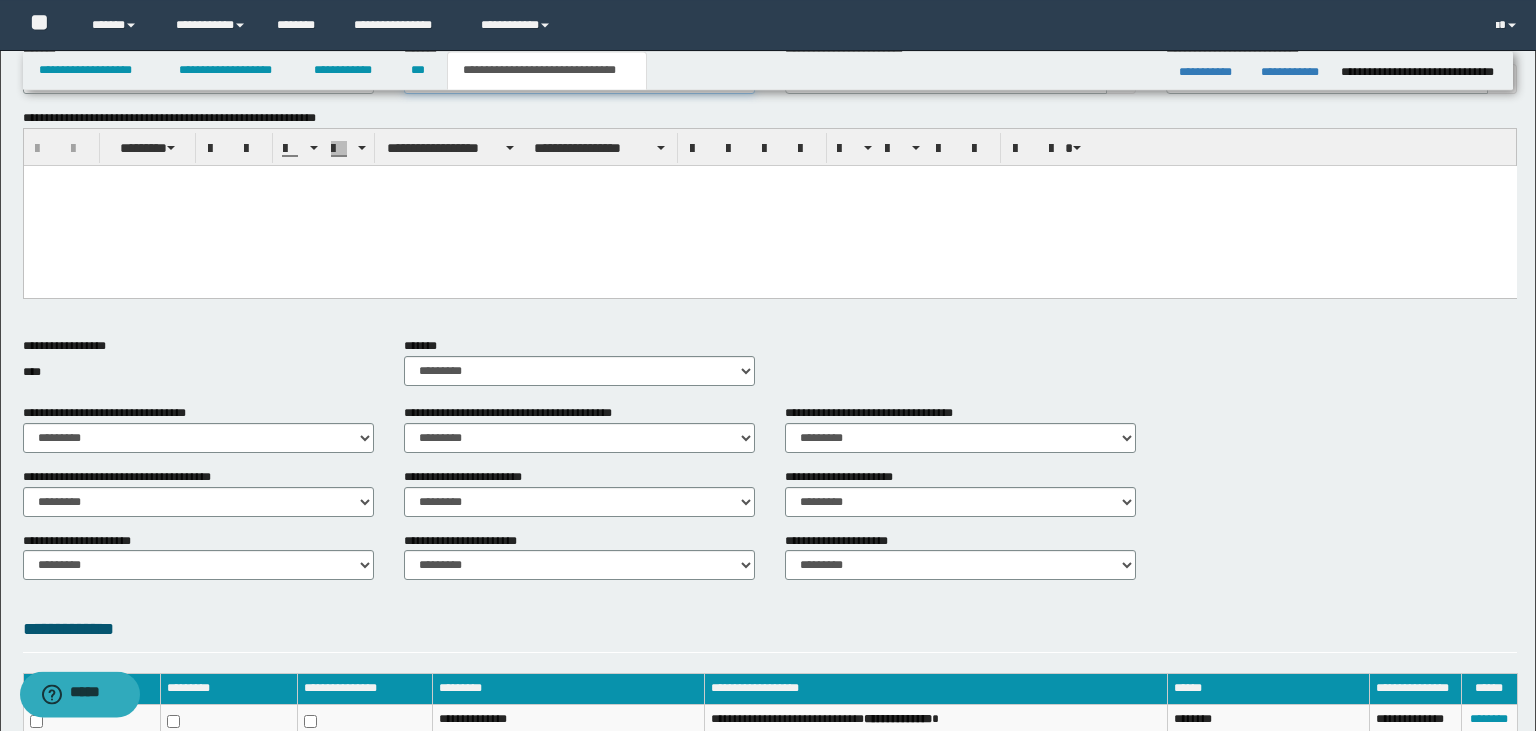 scroll, scrollTop: 458, scrollLeft: 0, axis: vertical 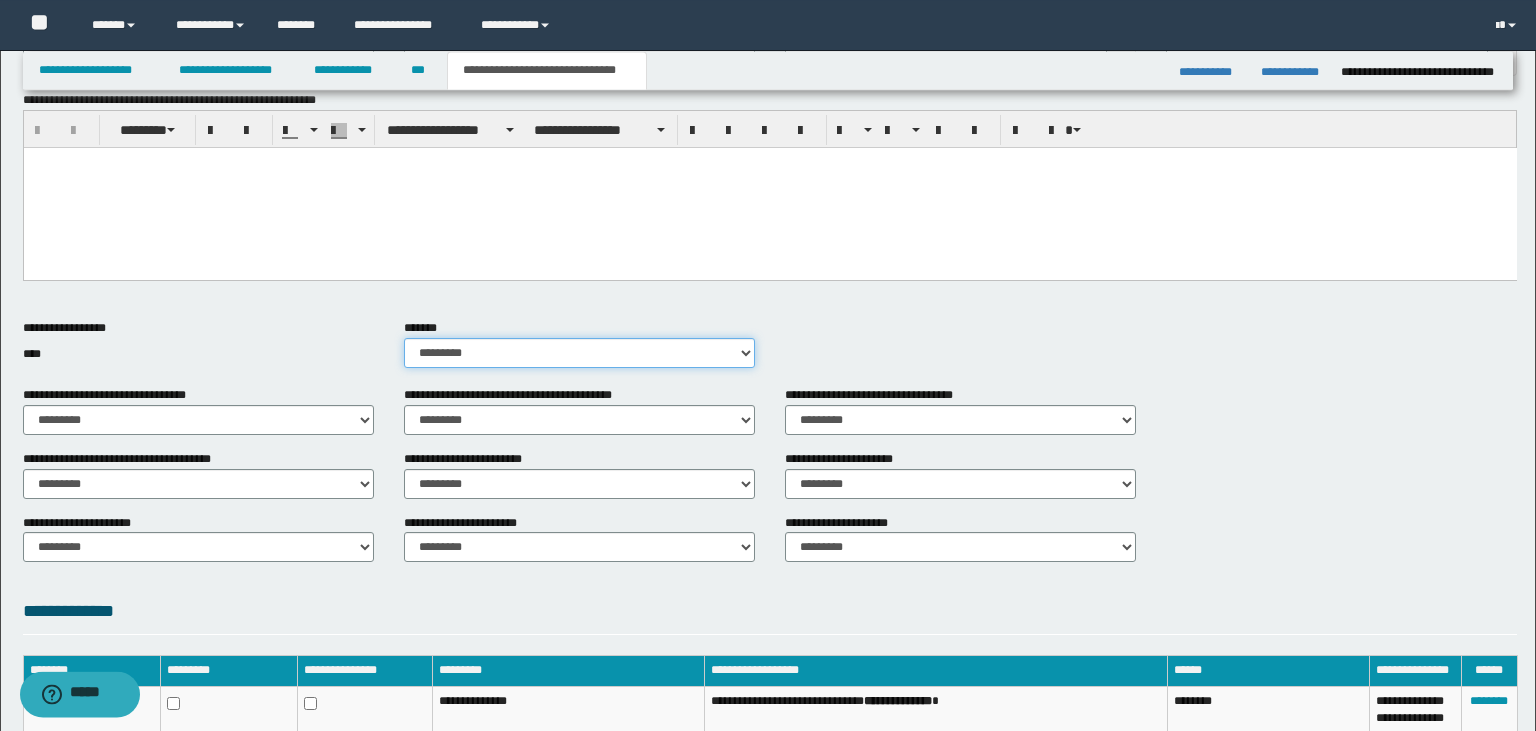 click on "*********
**
**" at bounding box center [579, 353] 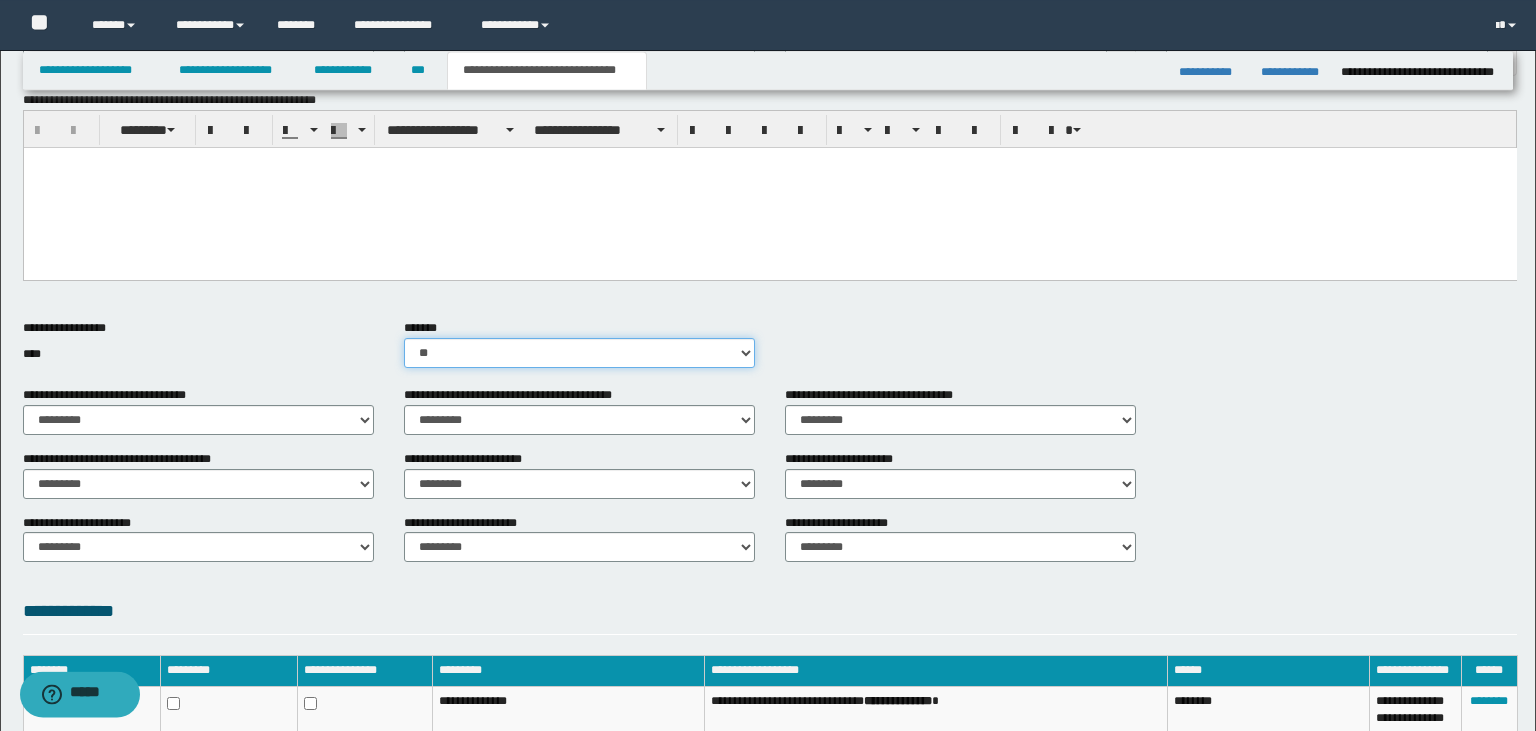 click on "**" at bounding box center [0, 0] 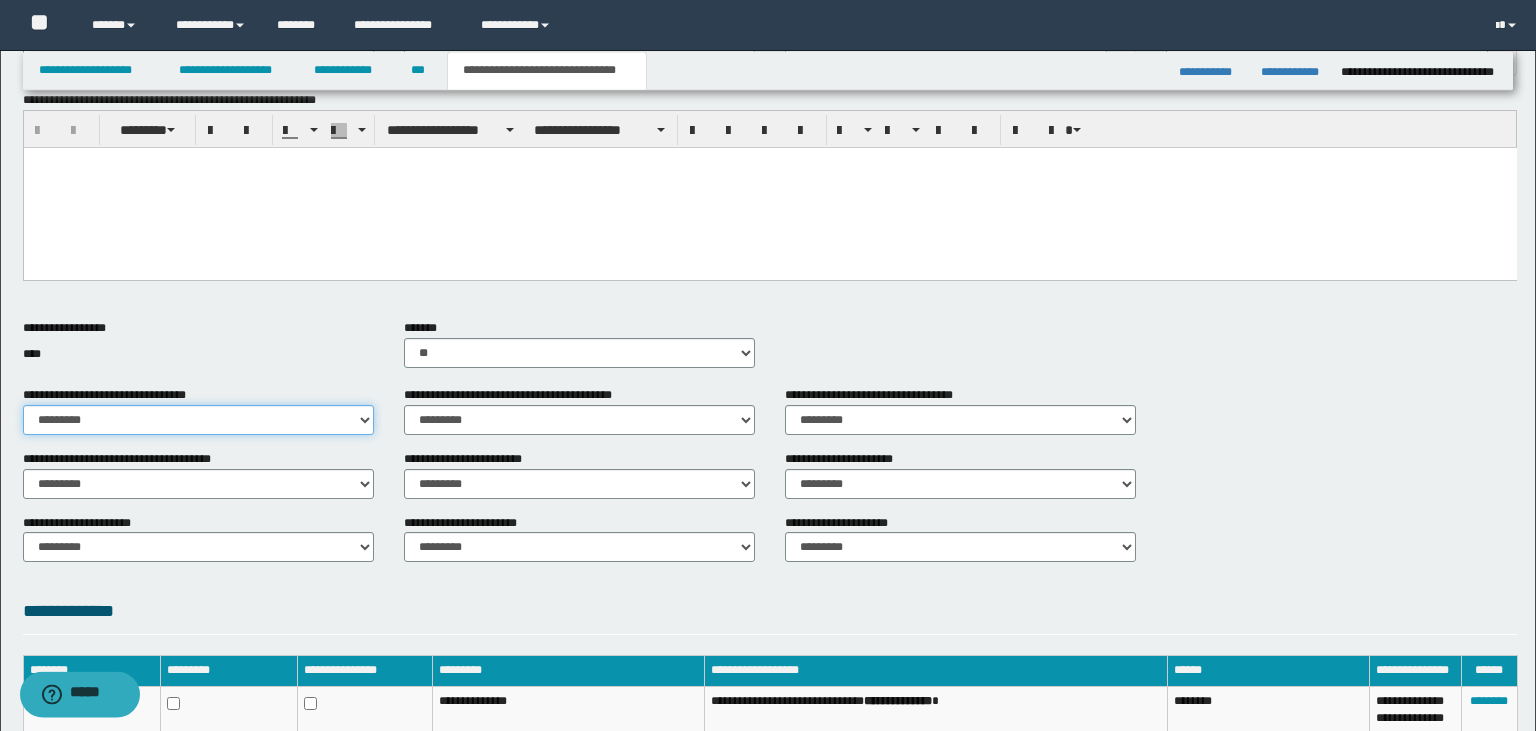 click on "*********
**
**" at bounding box center (198, 420) 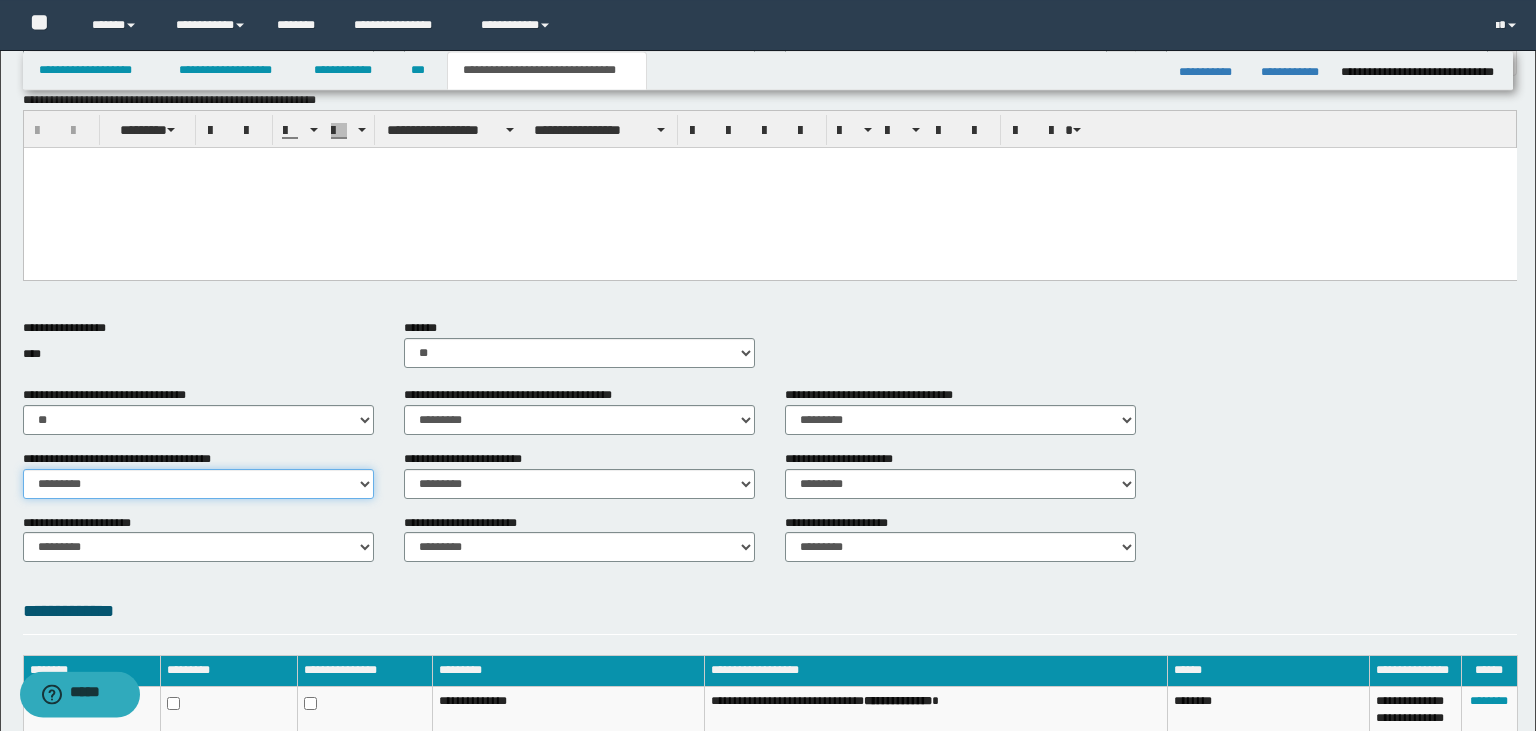 click on "*********
**
**" at bounding box center (198, 484) 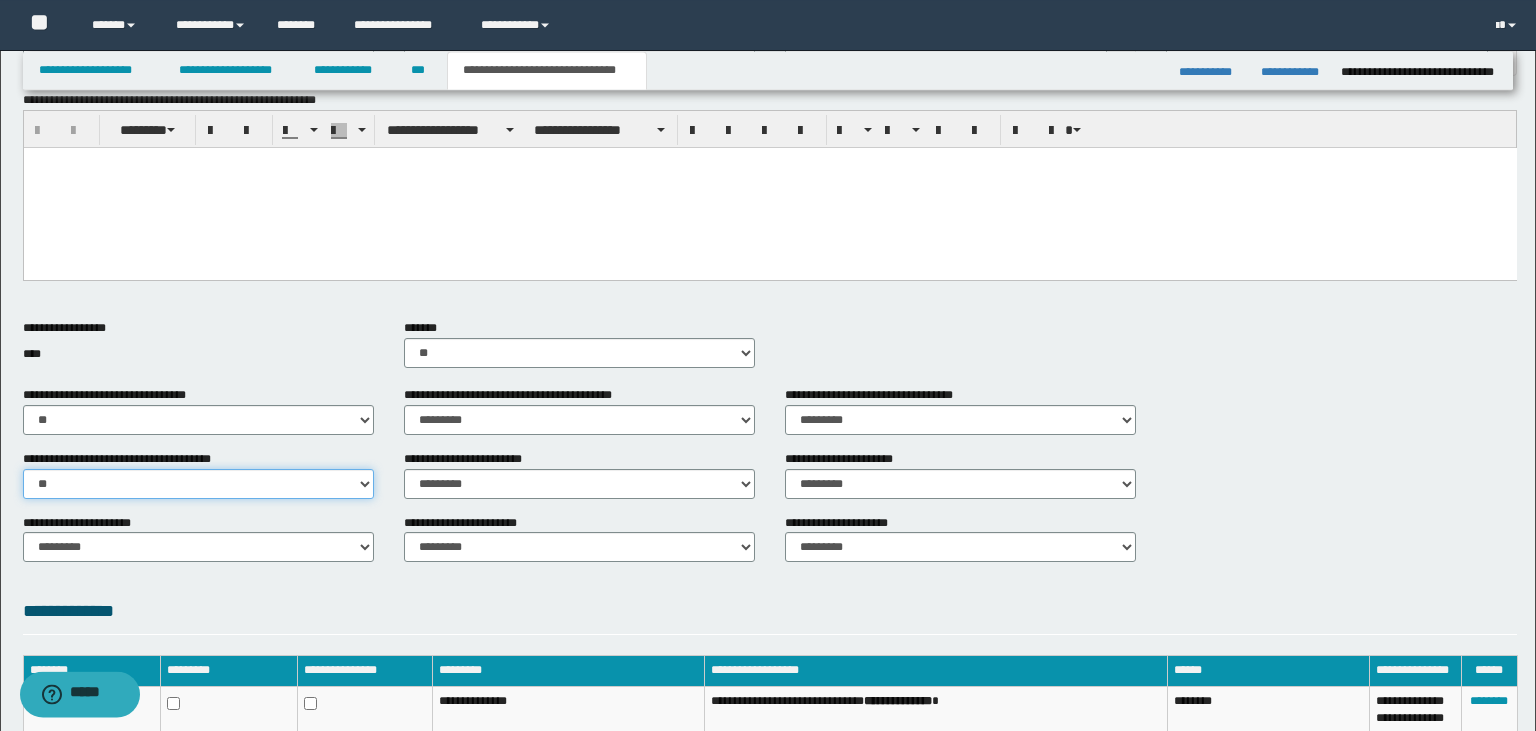 click on "**" at bounding box center [0, 0] 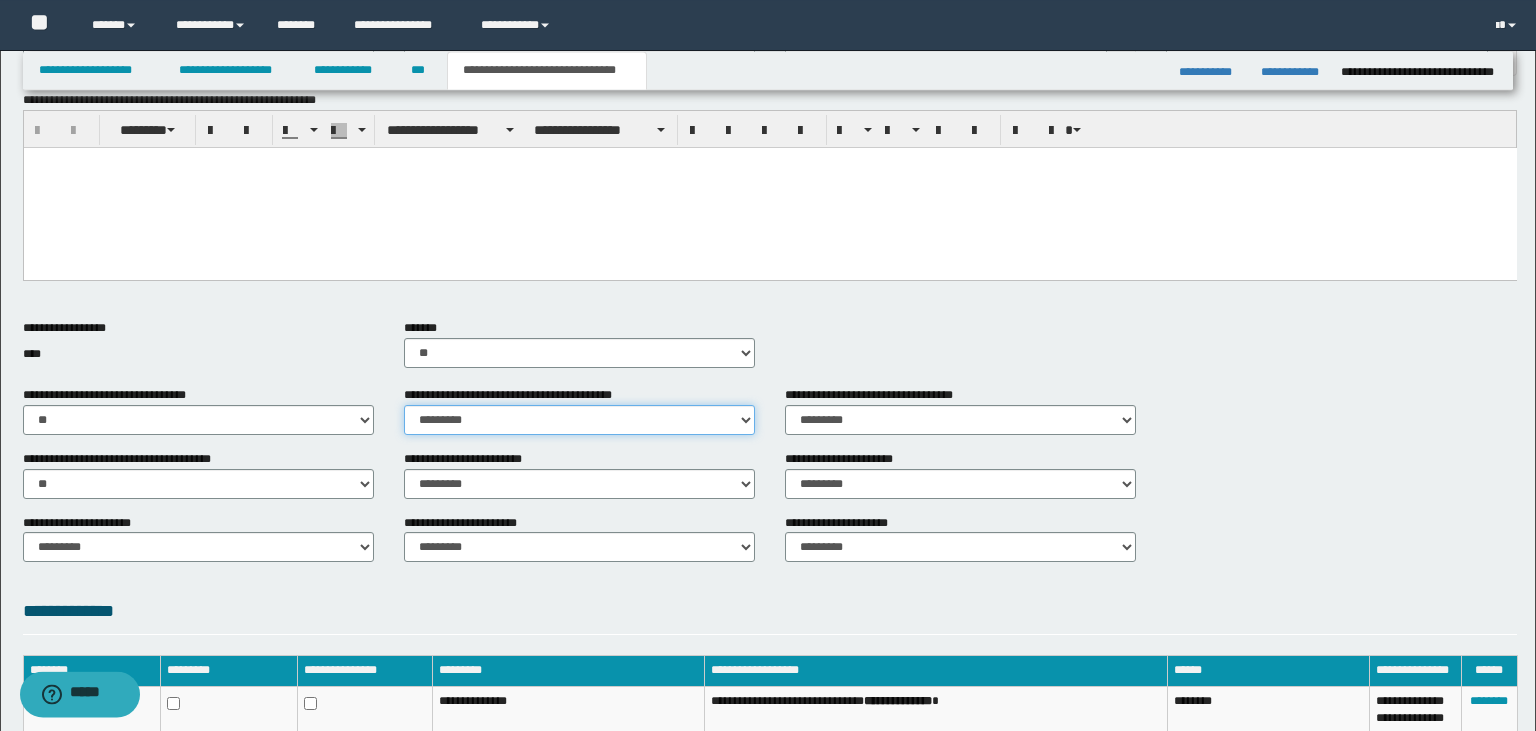 select on "*" 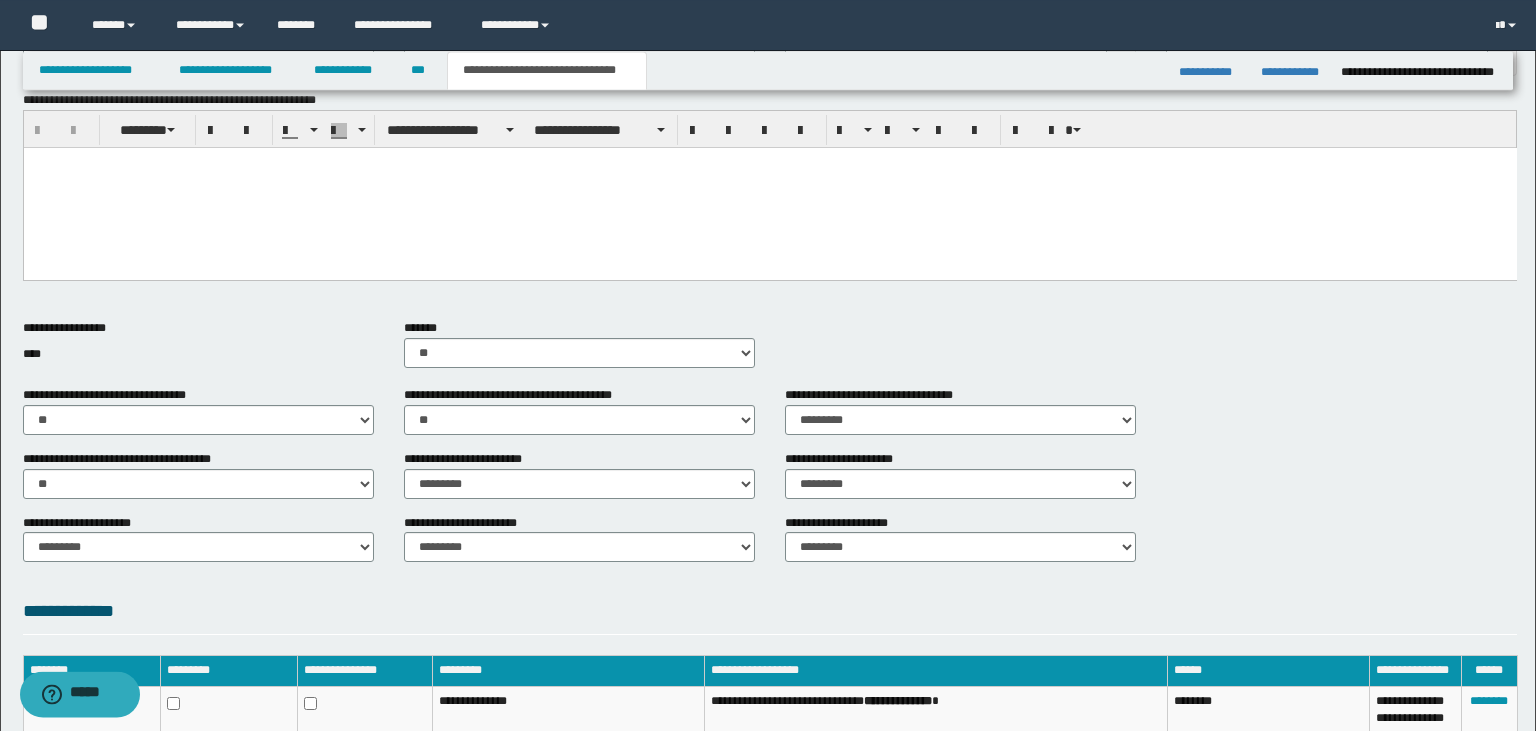 click on "**********" at bounding box center [474, 459] 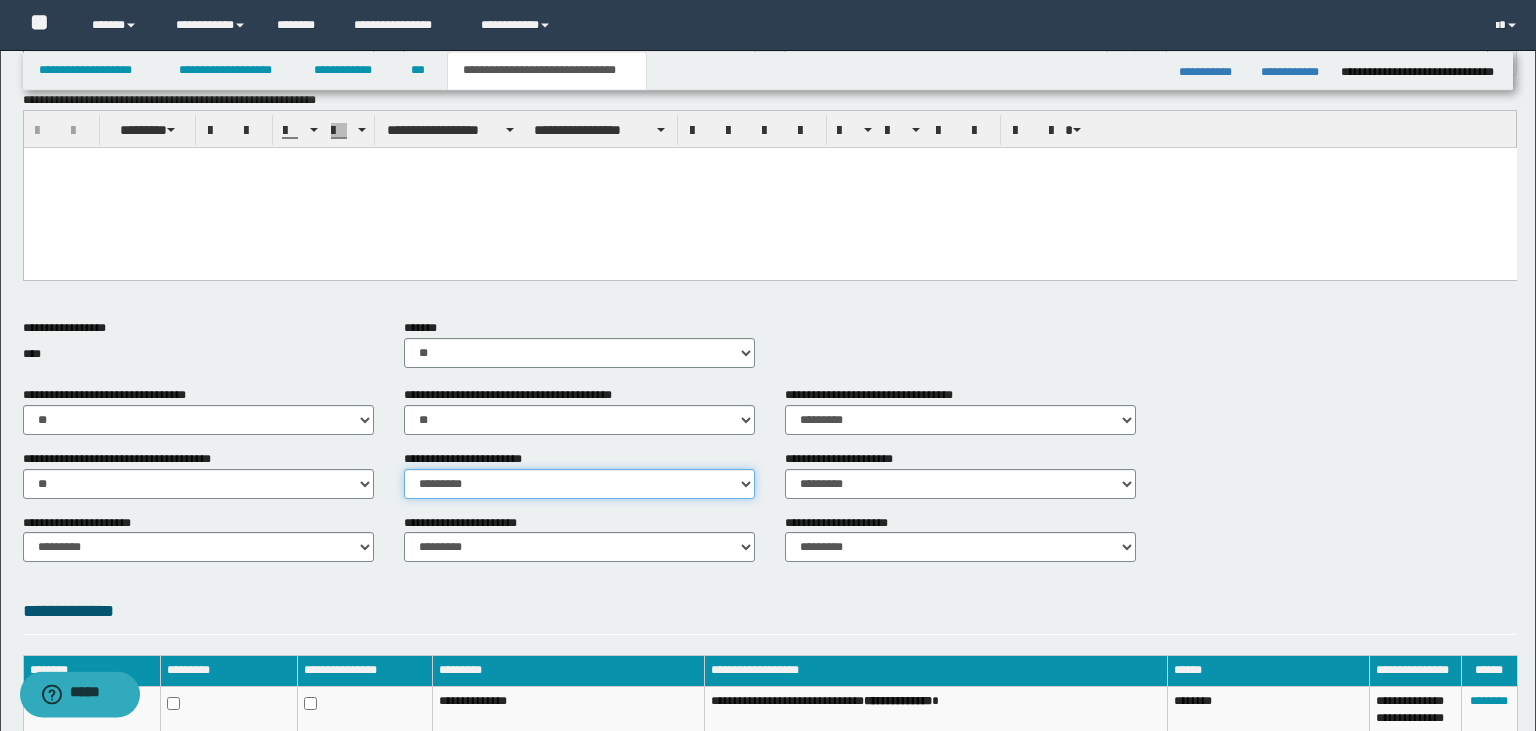 click on "*********
**
**" at bounding box center [579, 484] 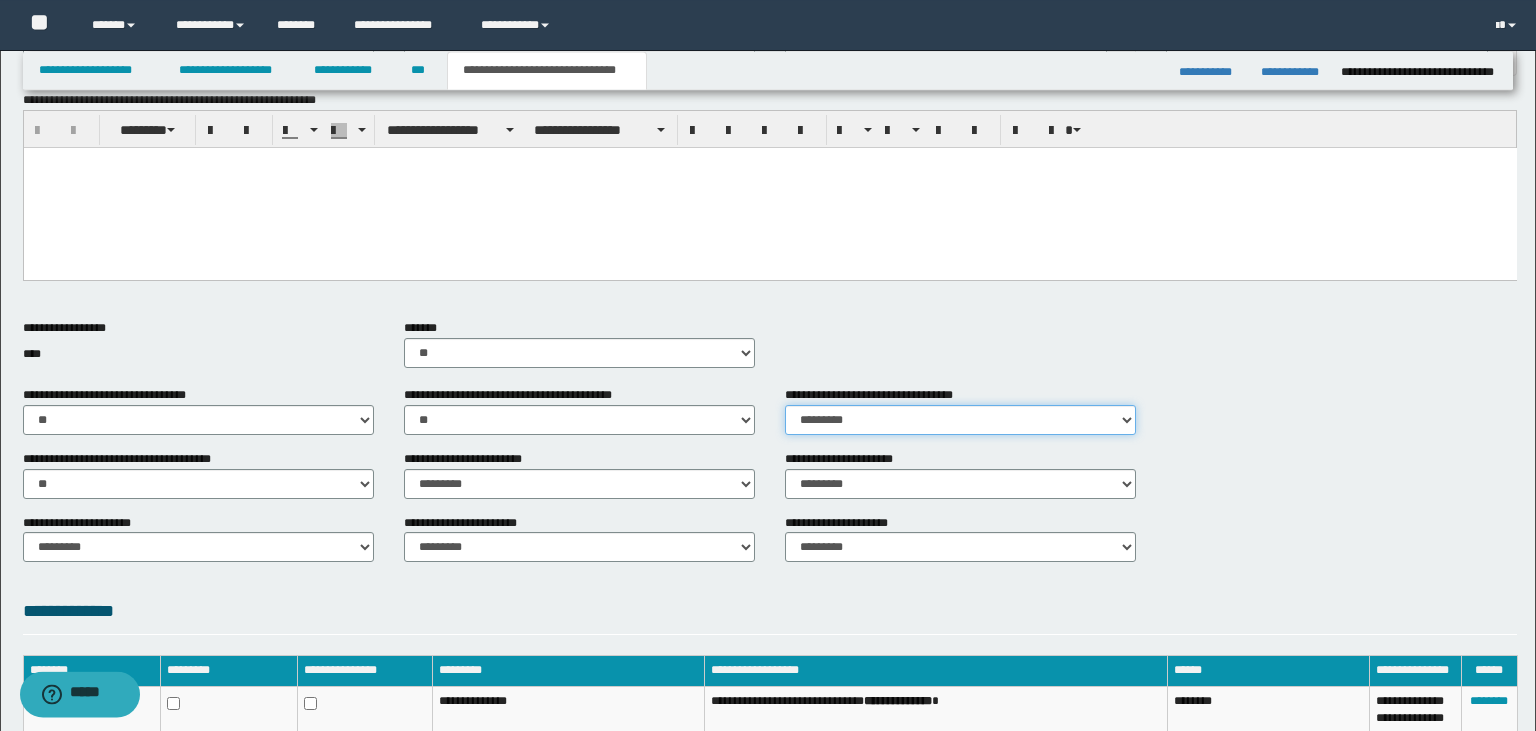 click on "*********
**
**" at bounding box center (960, 420) 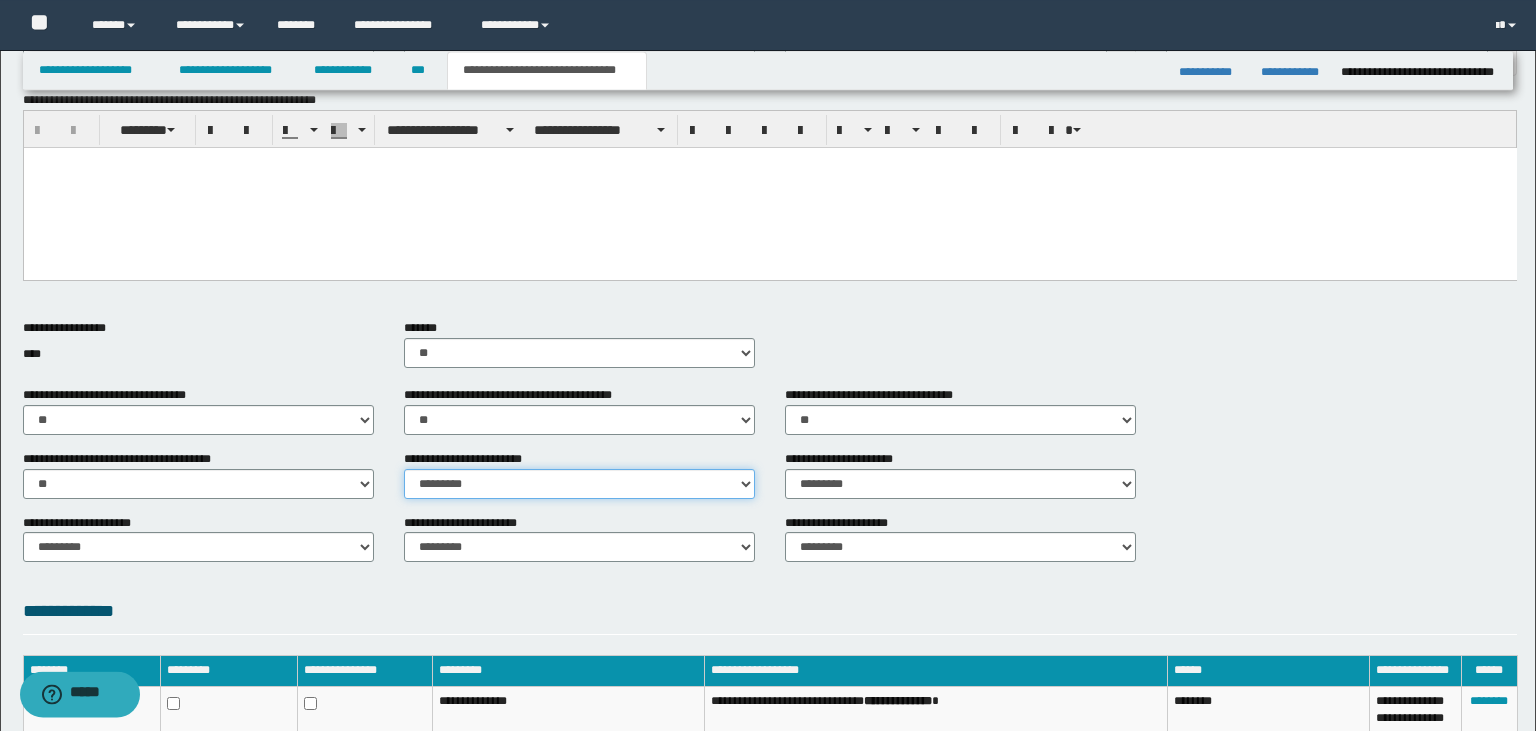 click on "*********
**
**" at bounding box center [579, 484] 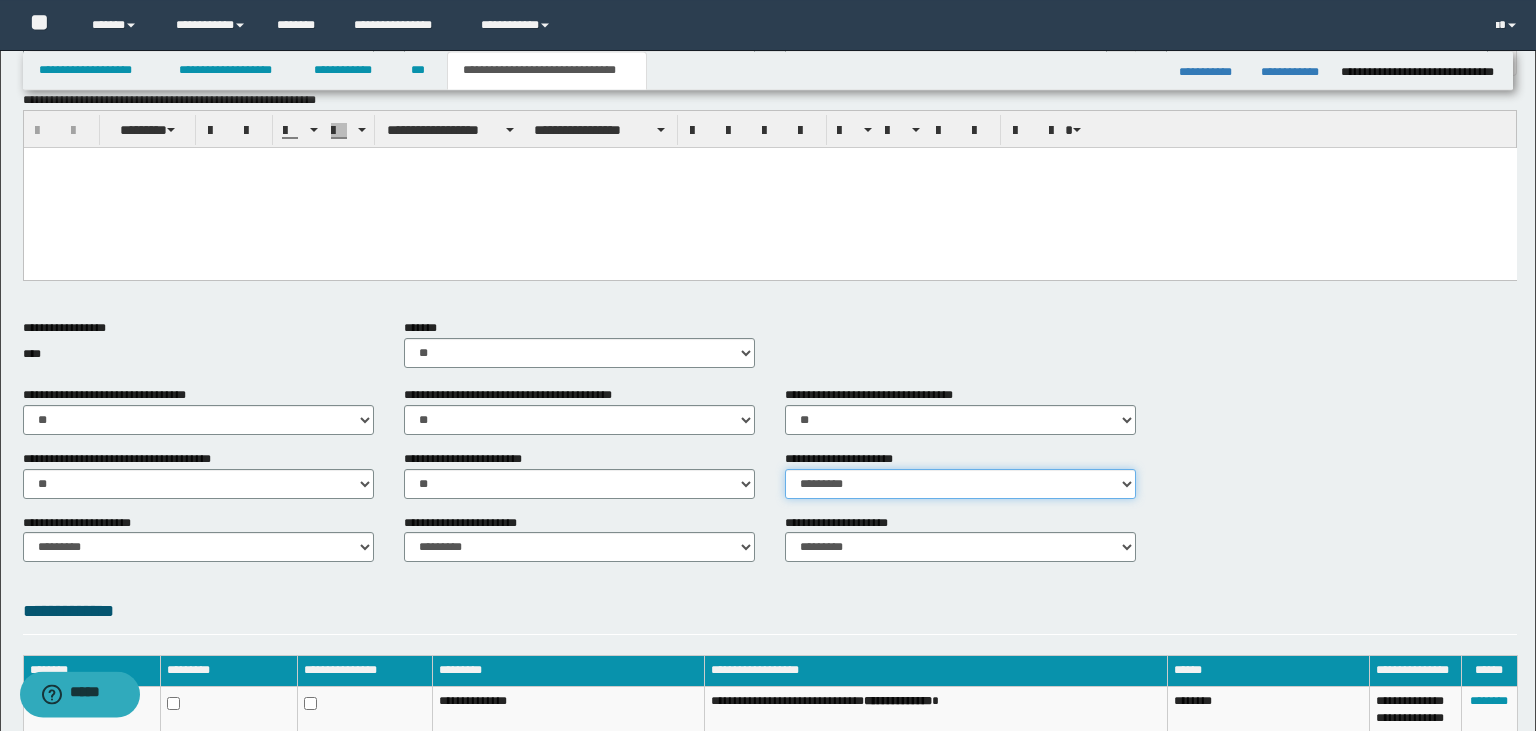 click on "*********
**
**" at bounding box center [960, 484] 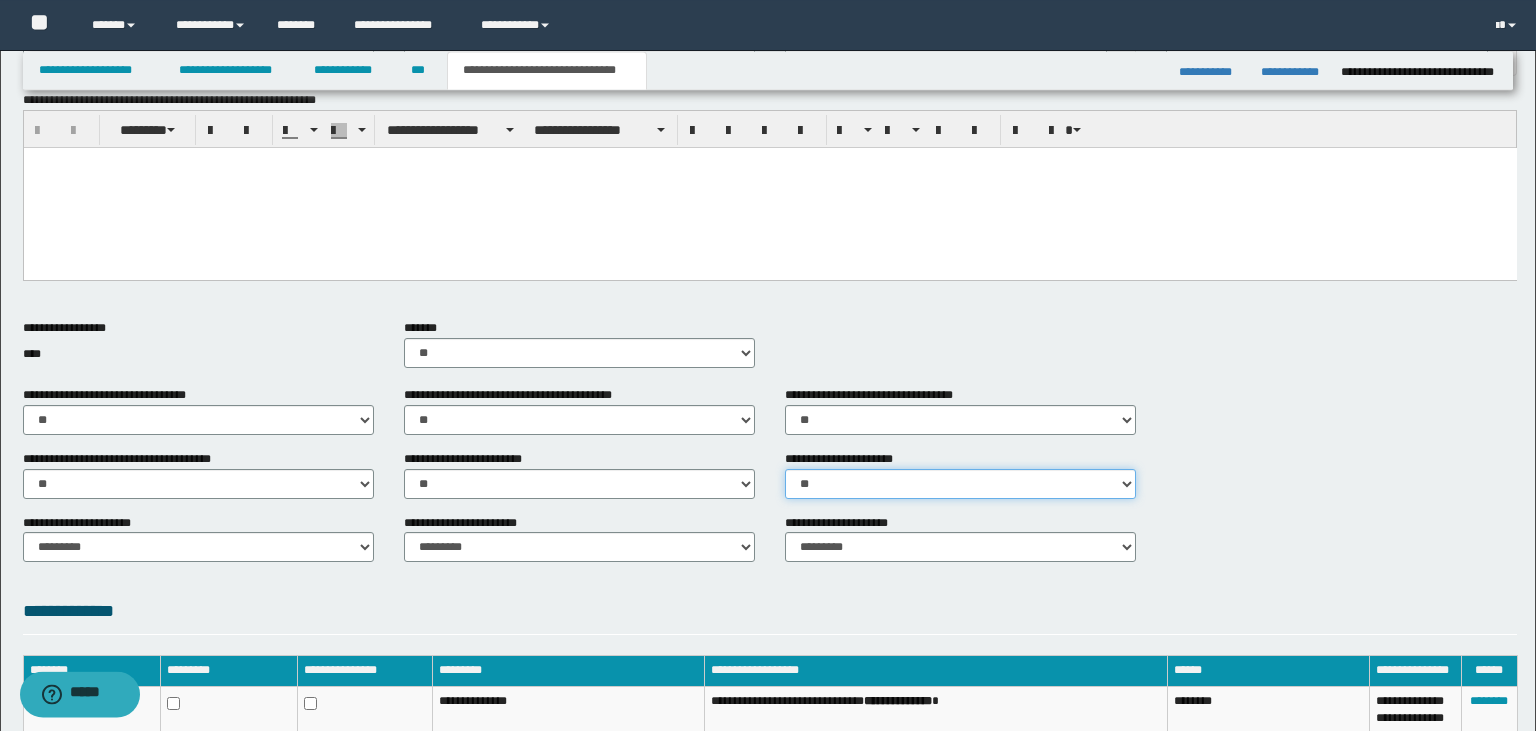 click on "**" at bounding box center [0, 0] 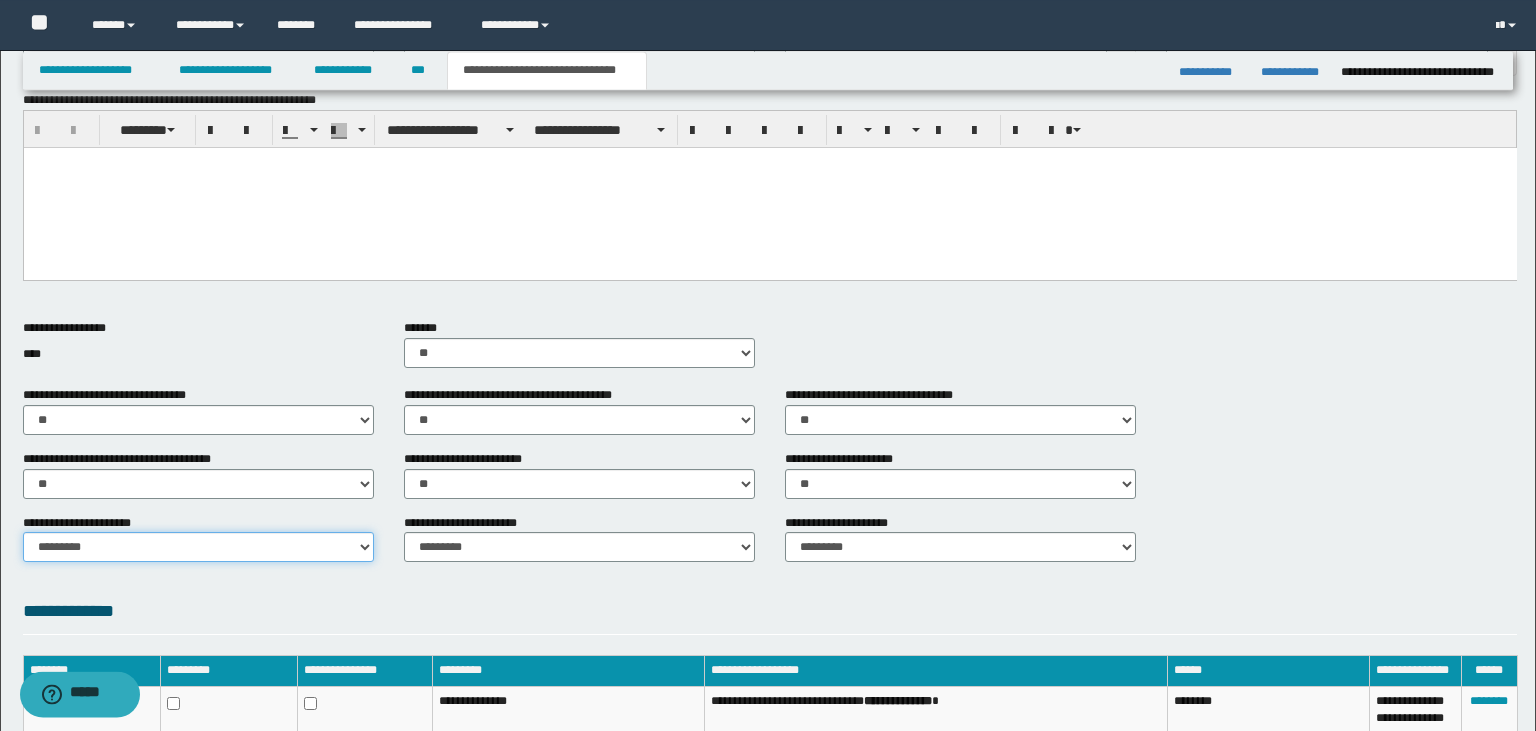 click on "*********
**
**" at bounding box center (198, 547) 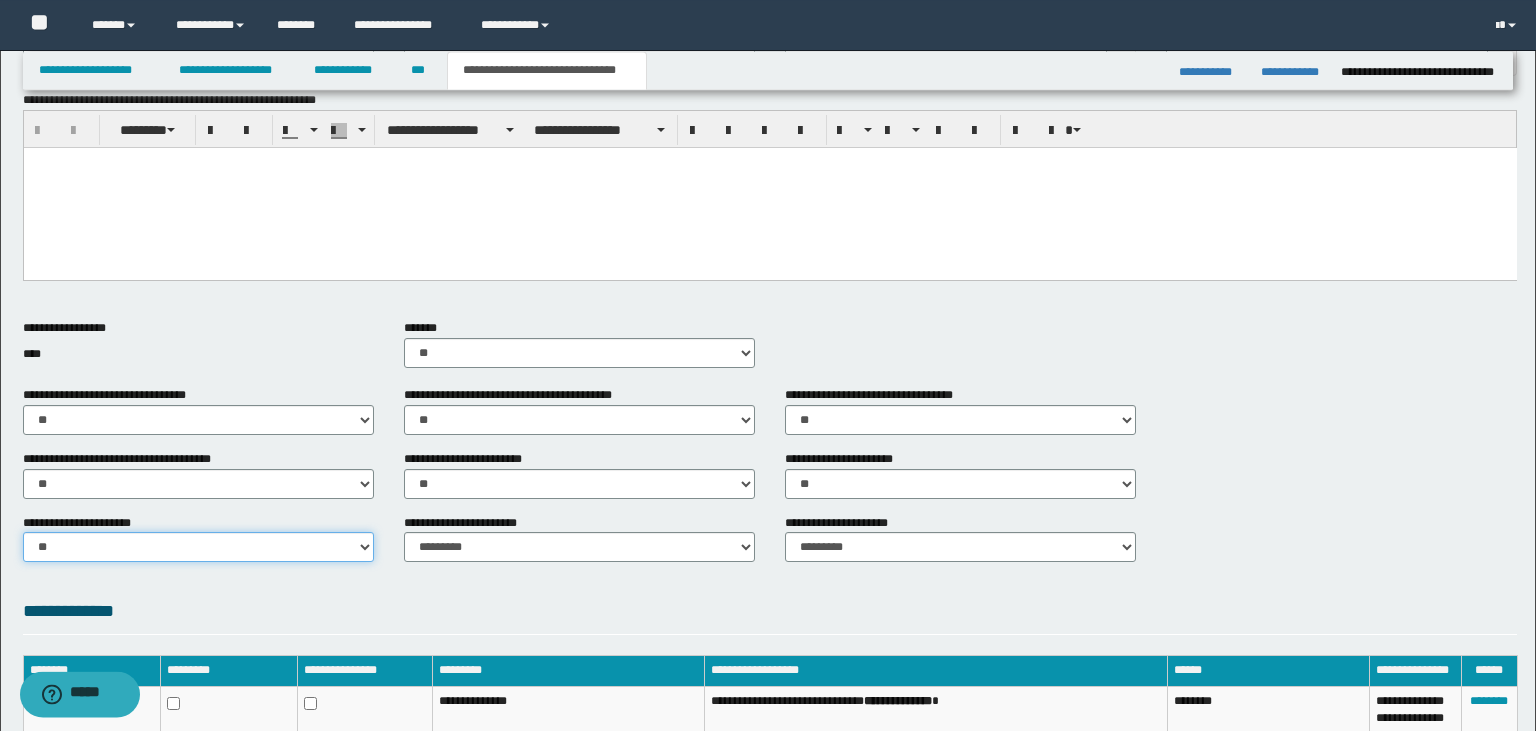 scroll, scrollTop: 786, scrollLeft: 0, axis: vertical 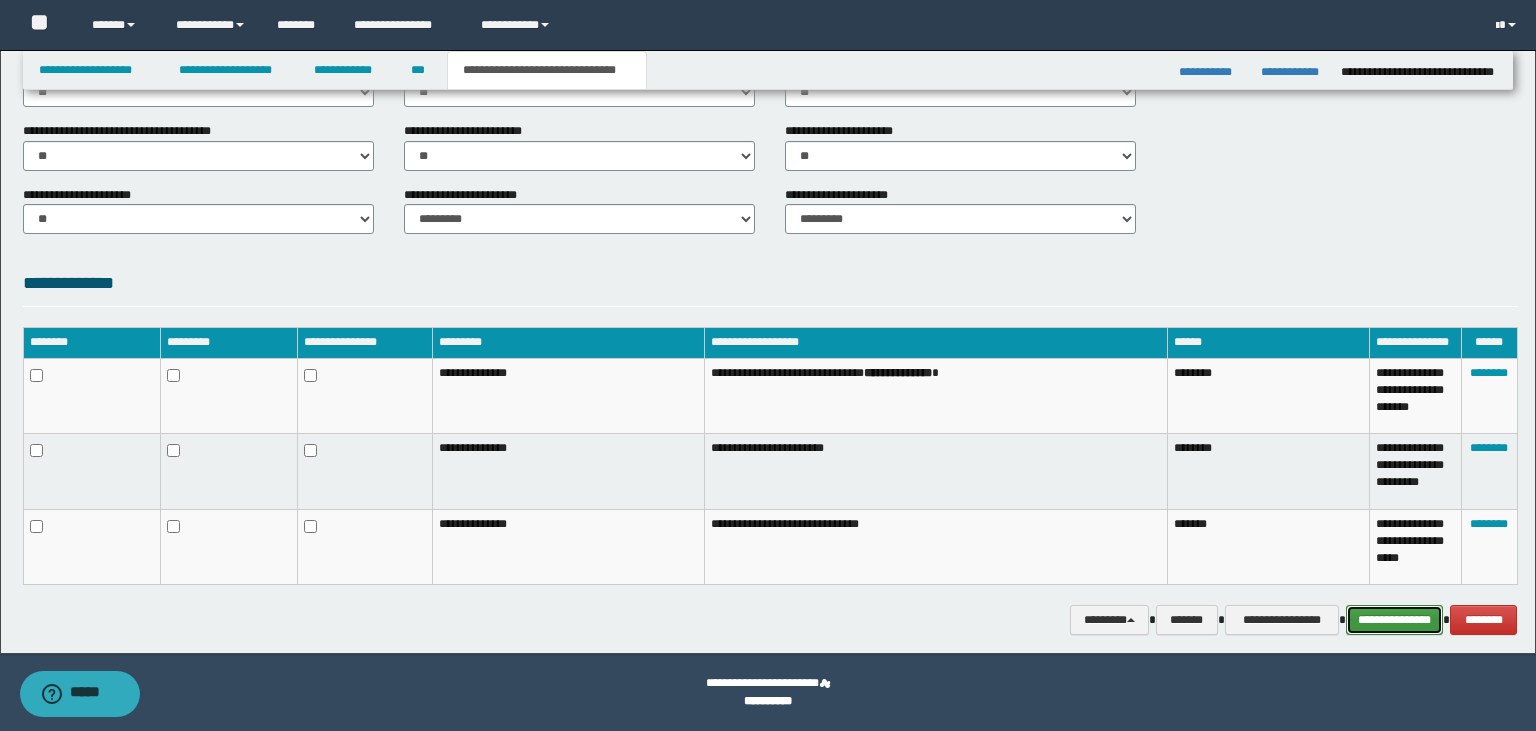 click on "**********" at bounding box center (1395, 620) 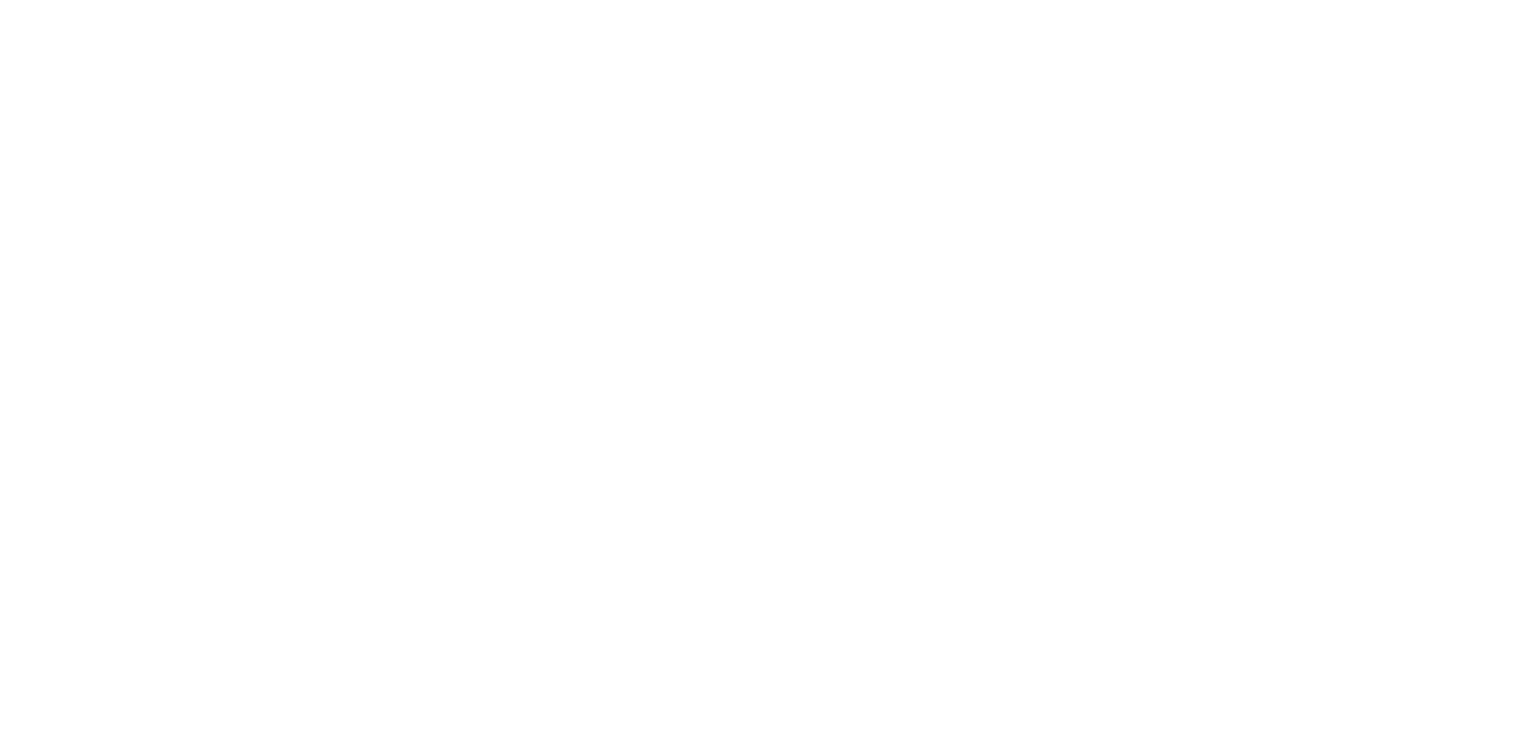 scroll, scrollTop: 0, scrollLeft: 0, axis: both 